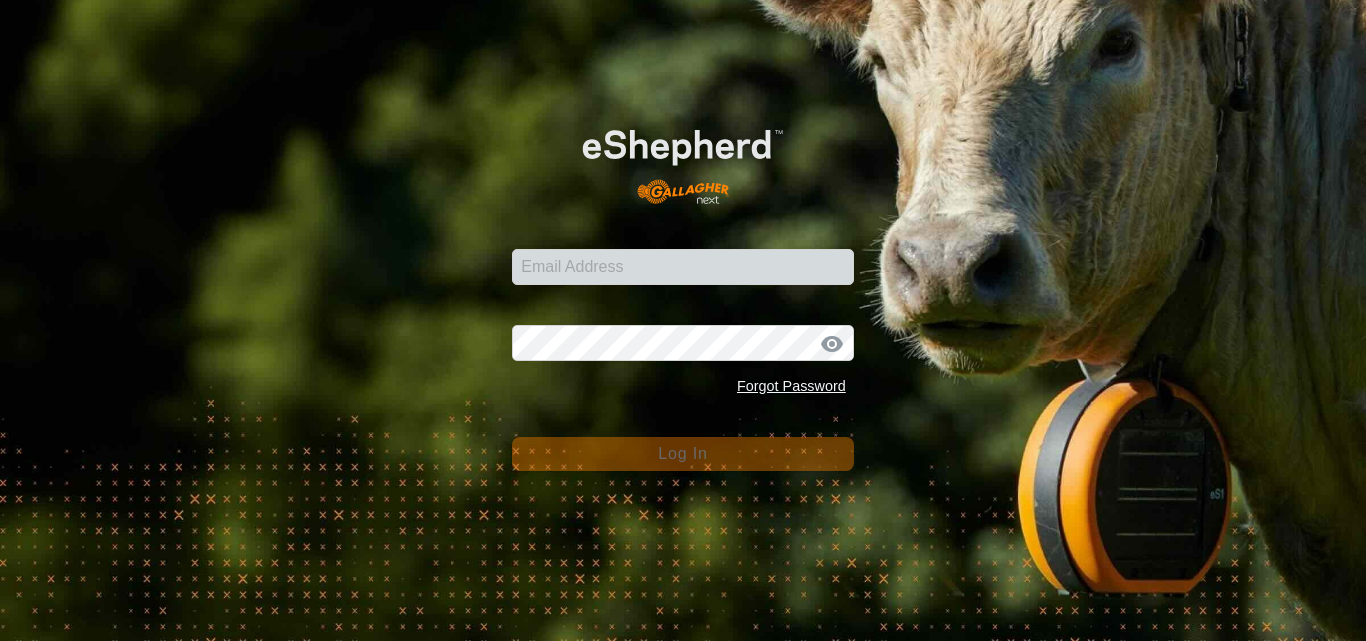 scroll, scrollTop: 0, scrollLeft: 0, axis: both 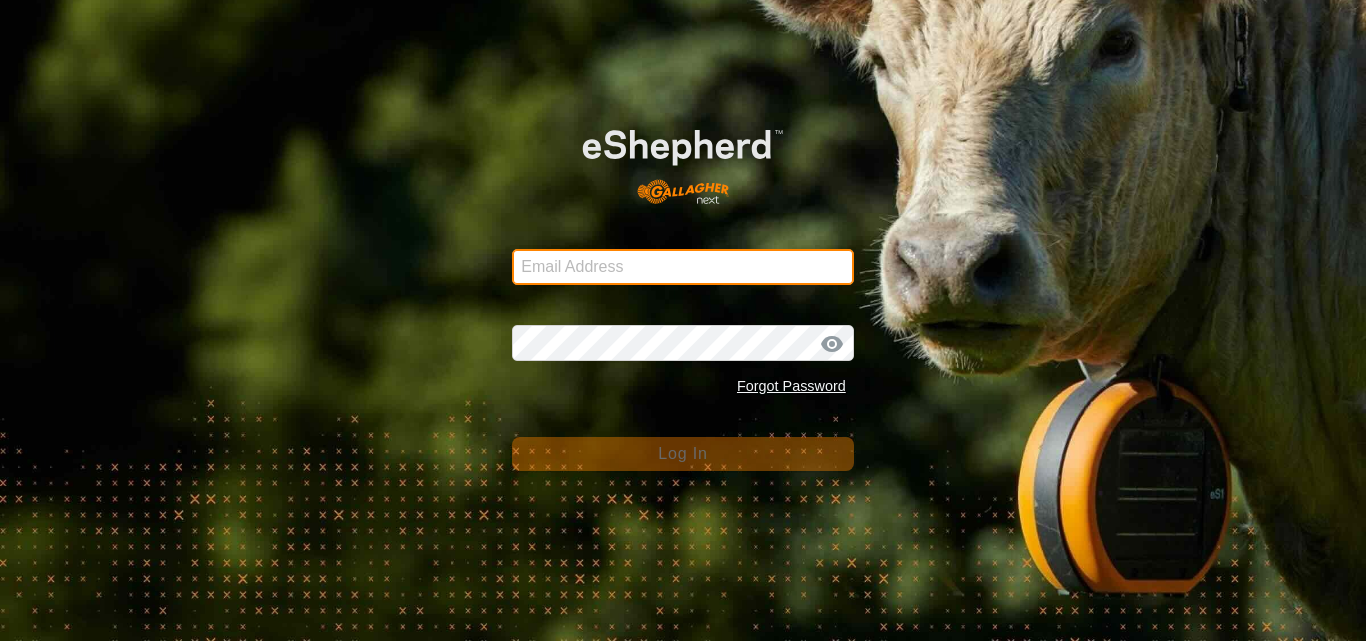 click on "Email Address" at bounding box center (683, 267) 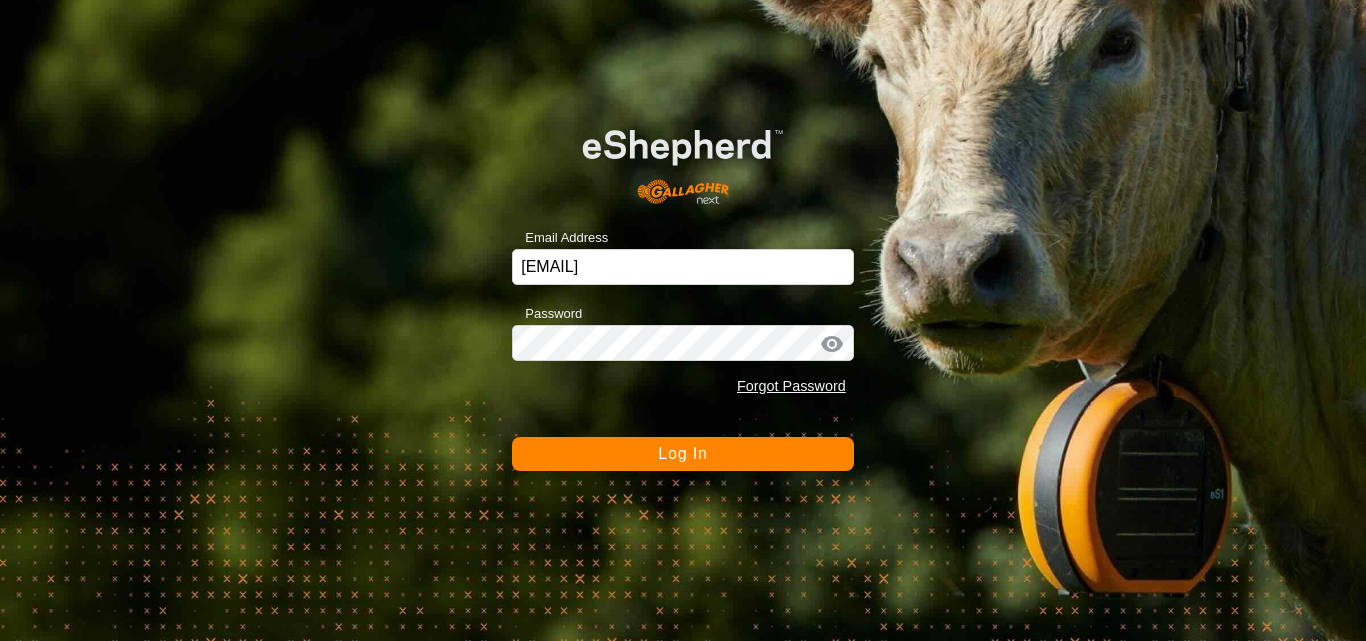 click on "Log In" 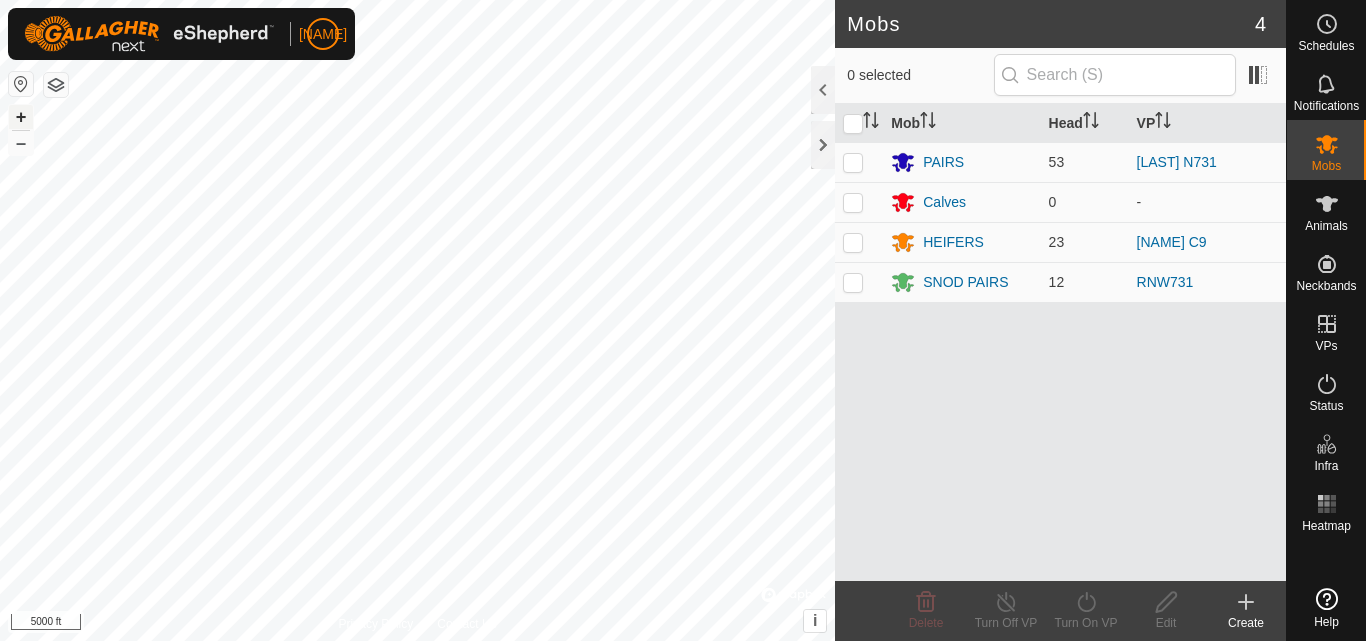 click on "+" at bounding box center [21, 117] 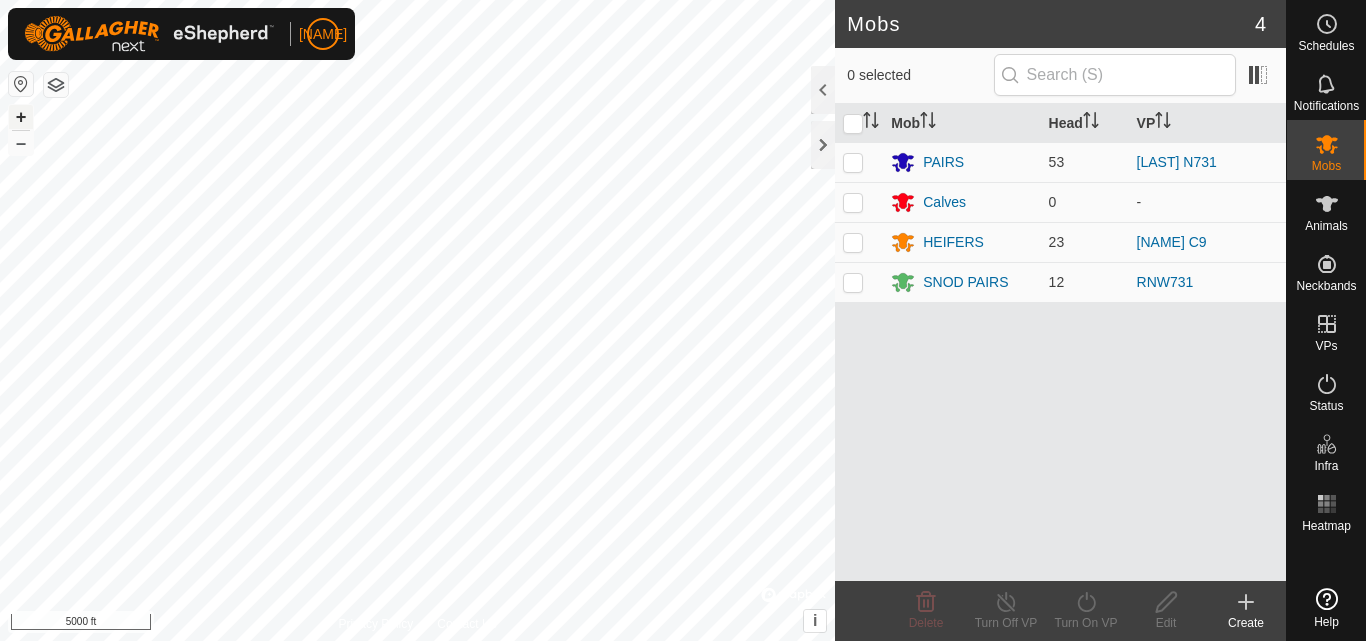click on "+" at bounding box center [21, 117] 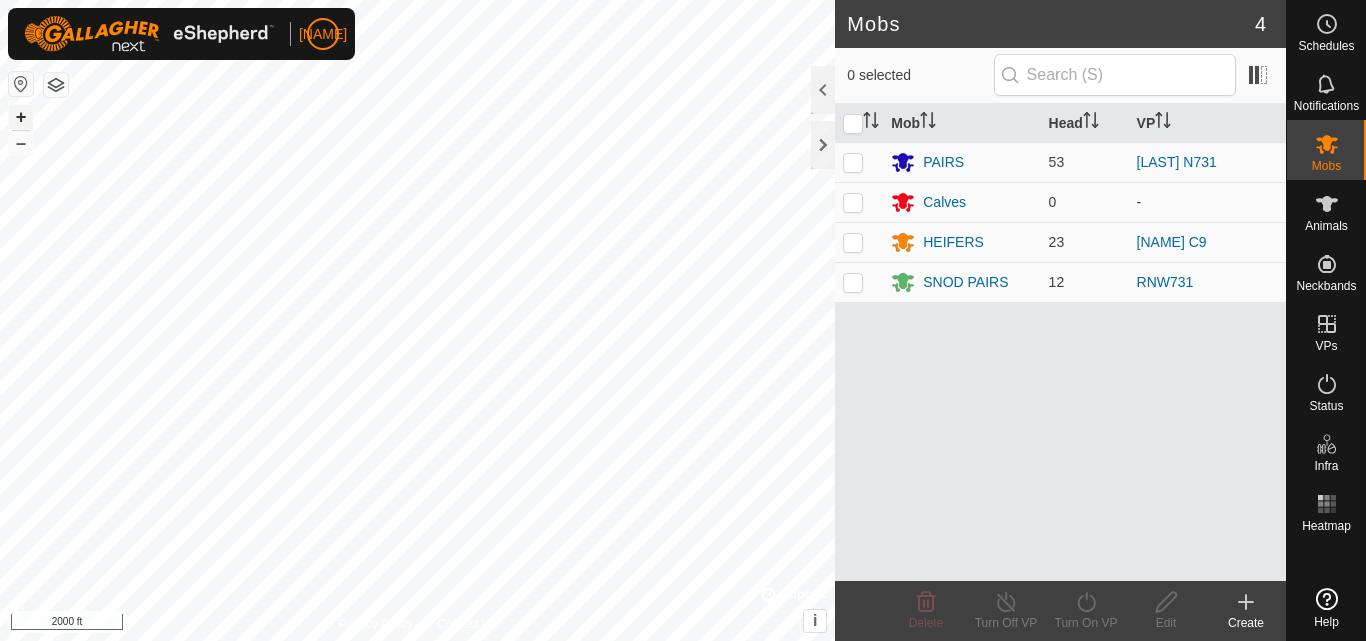 click on "+" at bounding box center [21, 117] 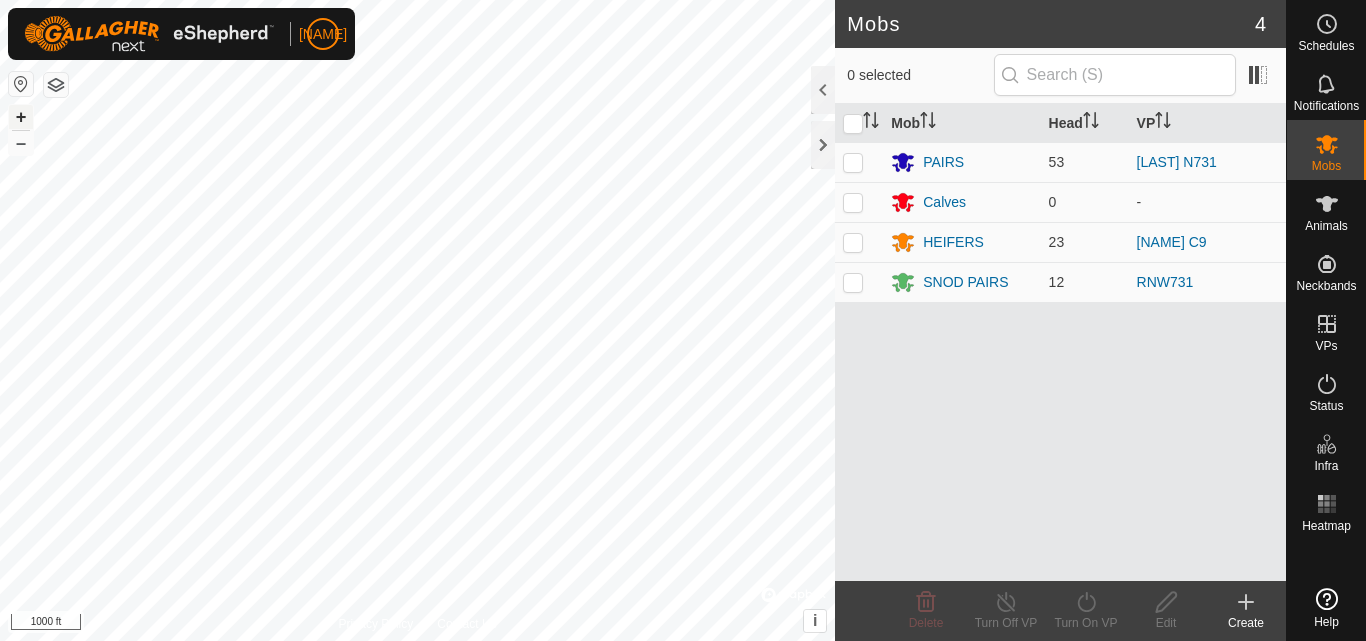 click on "+" at bounding box center (21, 117) 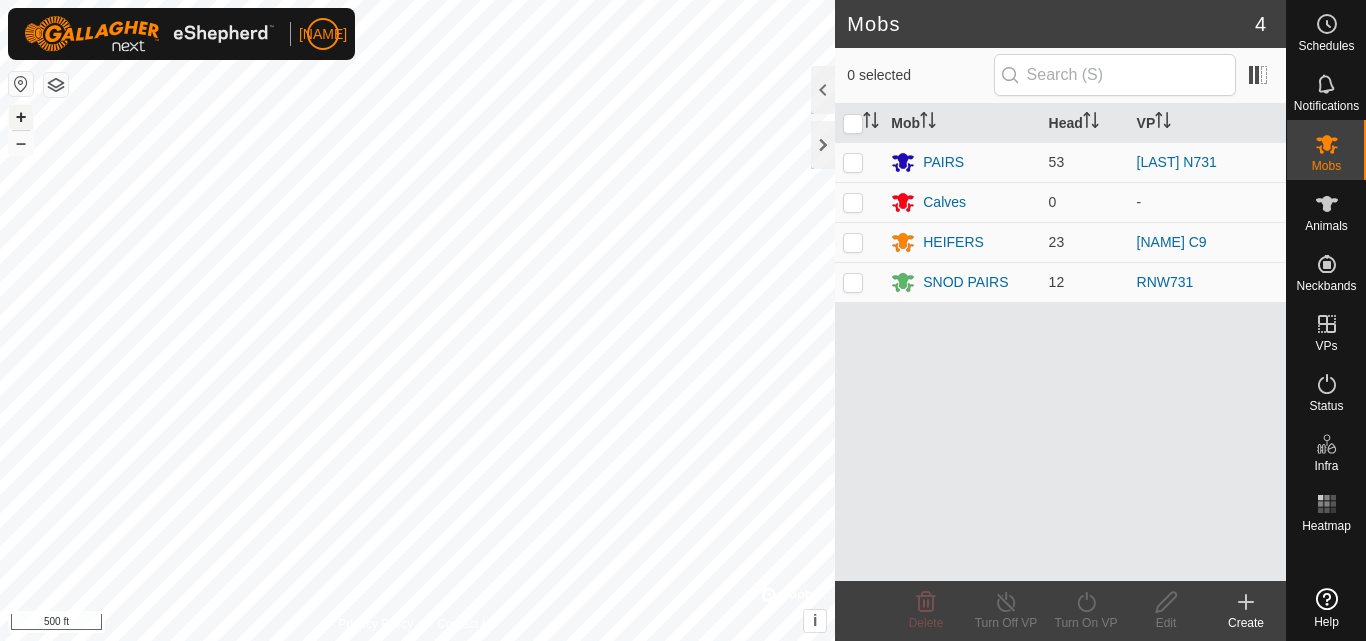 click on "+" at bounding box center (21, 117) 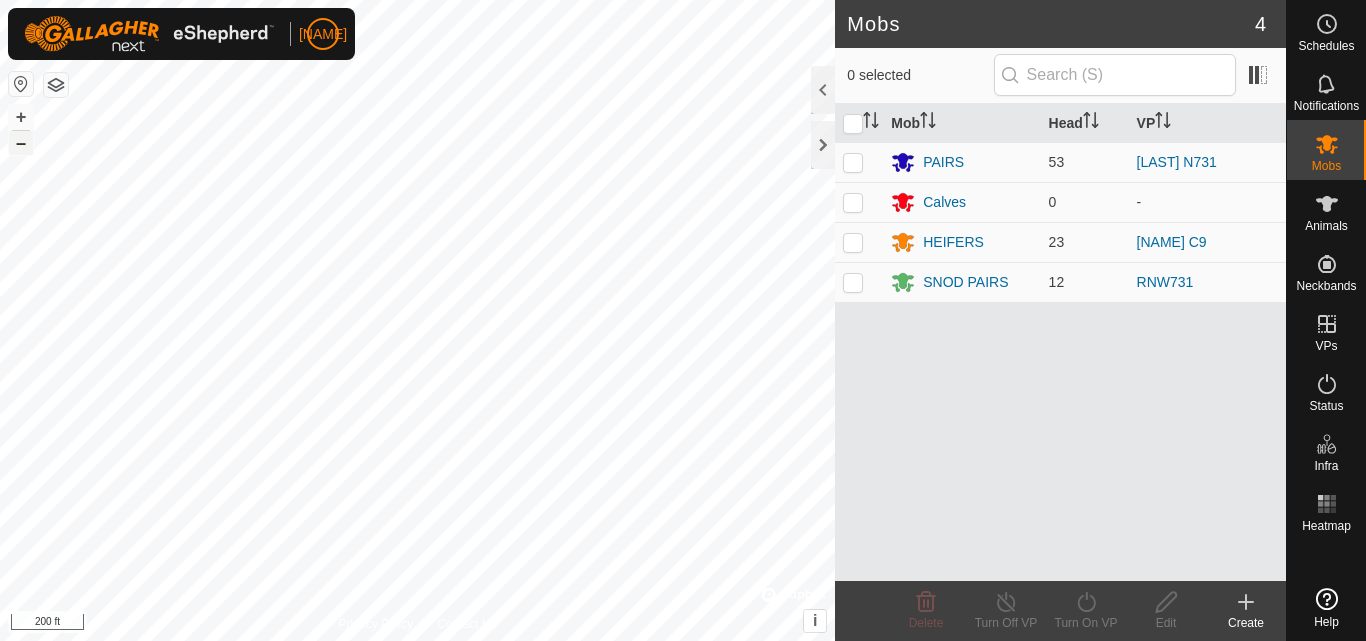 click on "–" at bounding box center (21, 143) 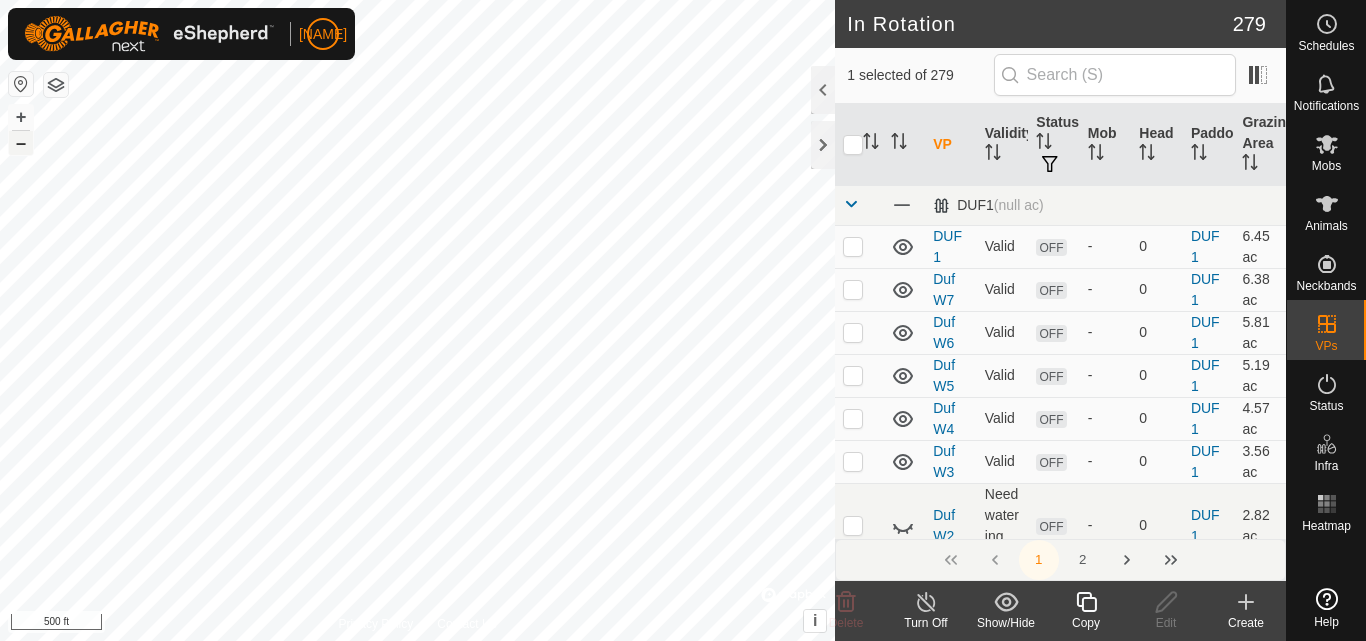 click 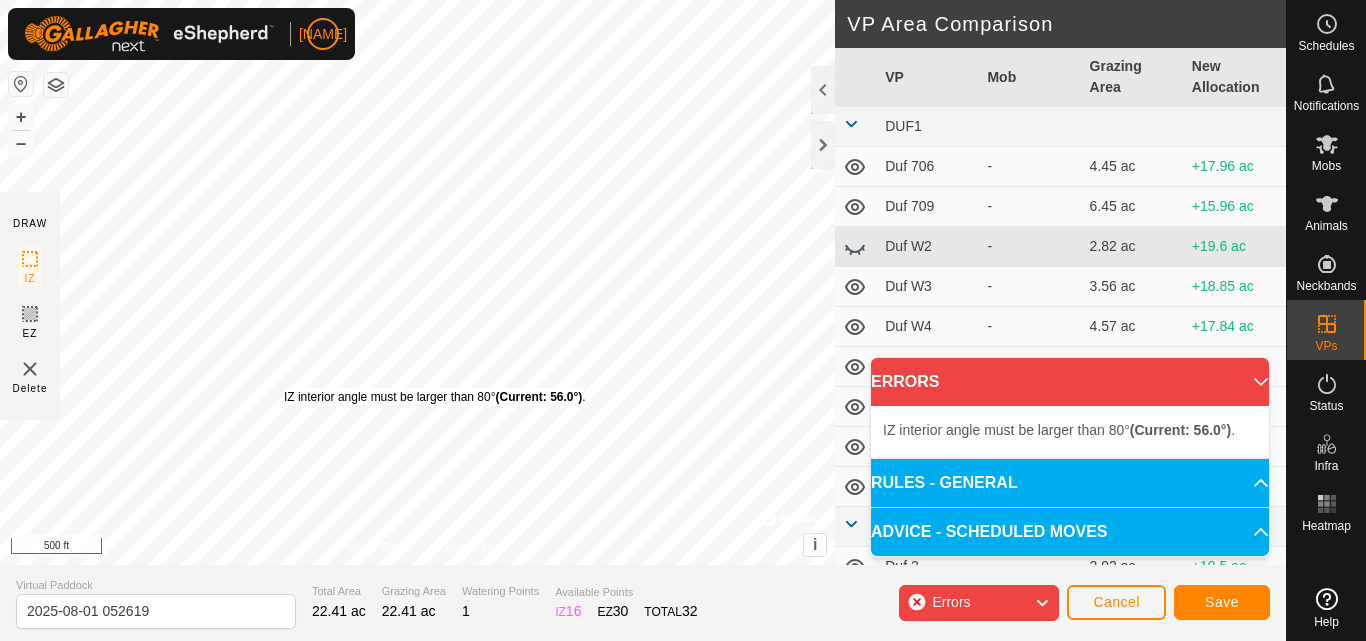 click on "IZ interior angle must be larger than 80°  (Current: 56.0°) ." at bounding box center (435, 397) 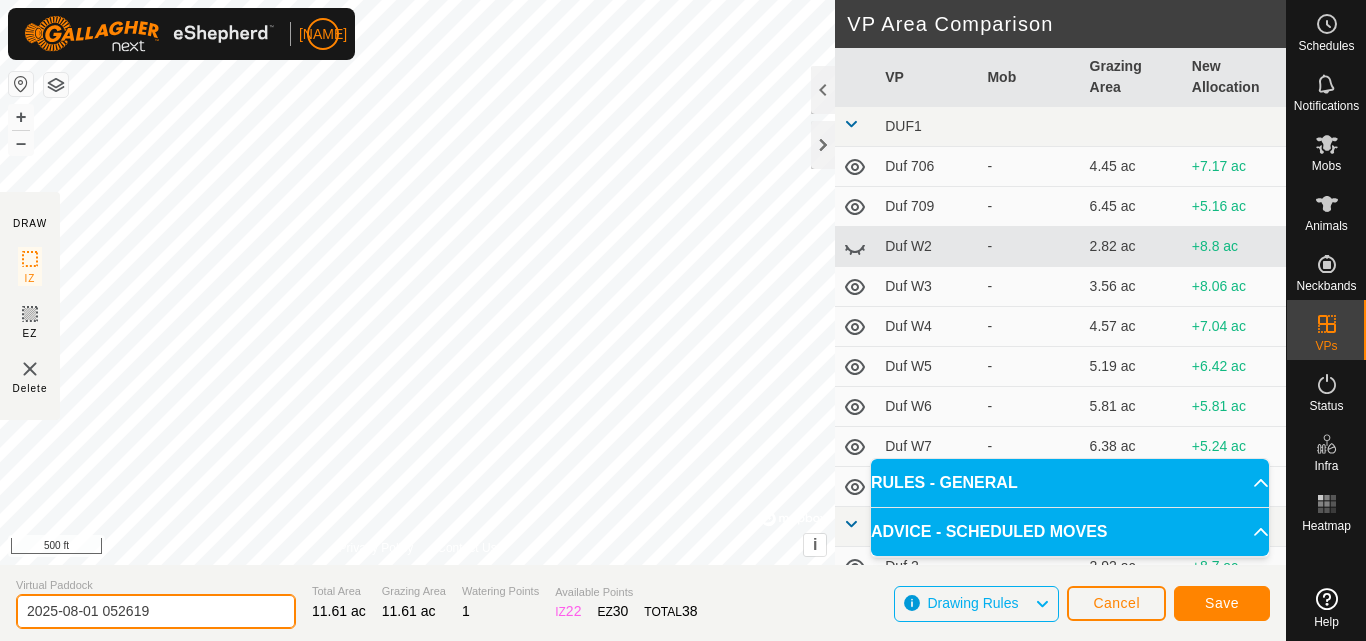 click on "2025-08-01 052619" 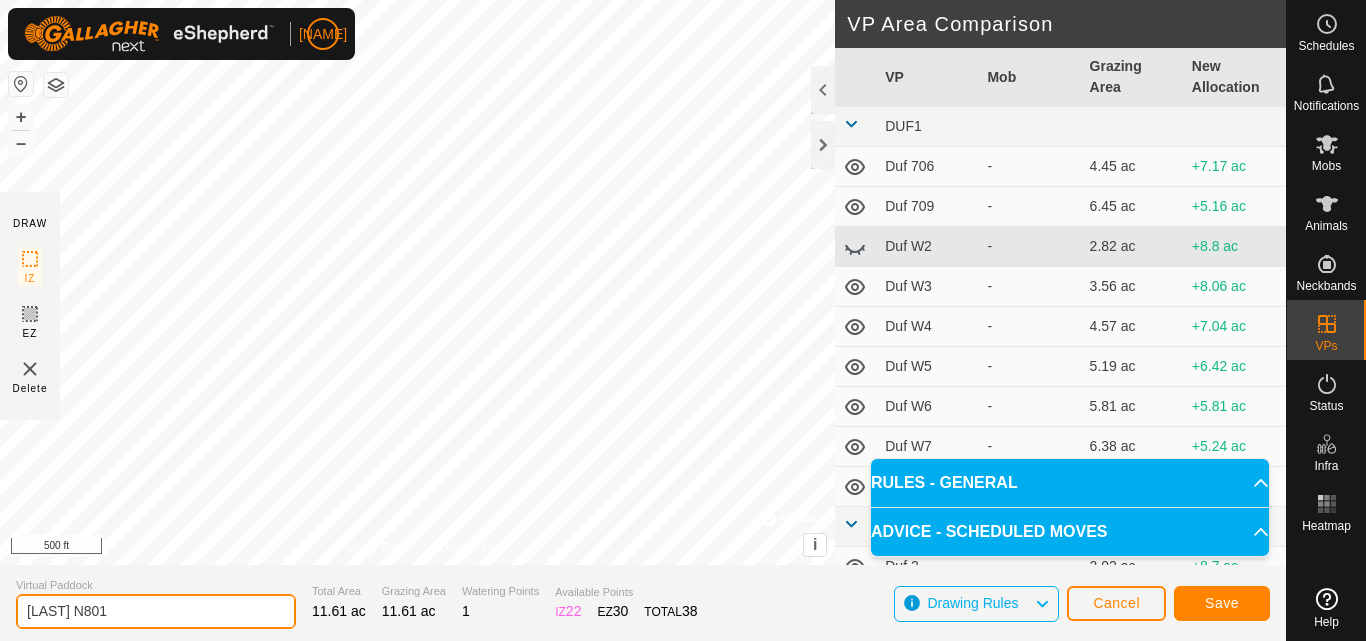 type on "[LAST] N801" 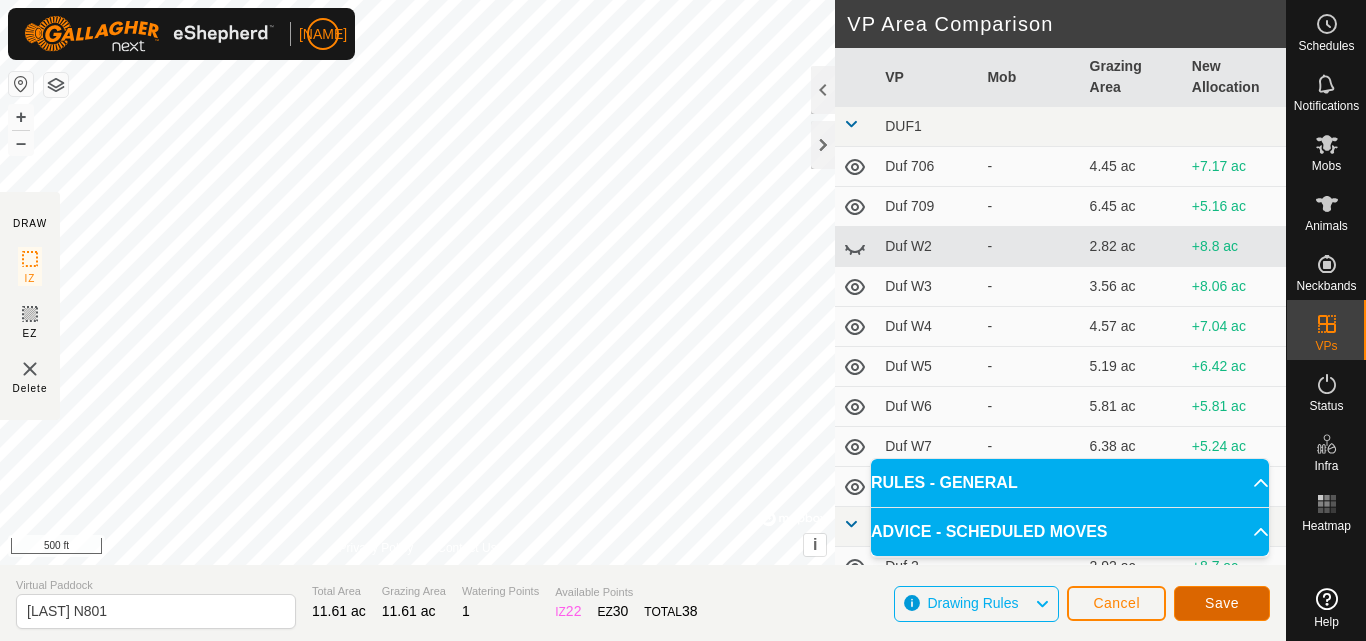 click on "Save" 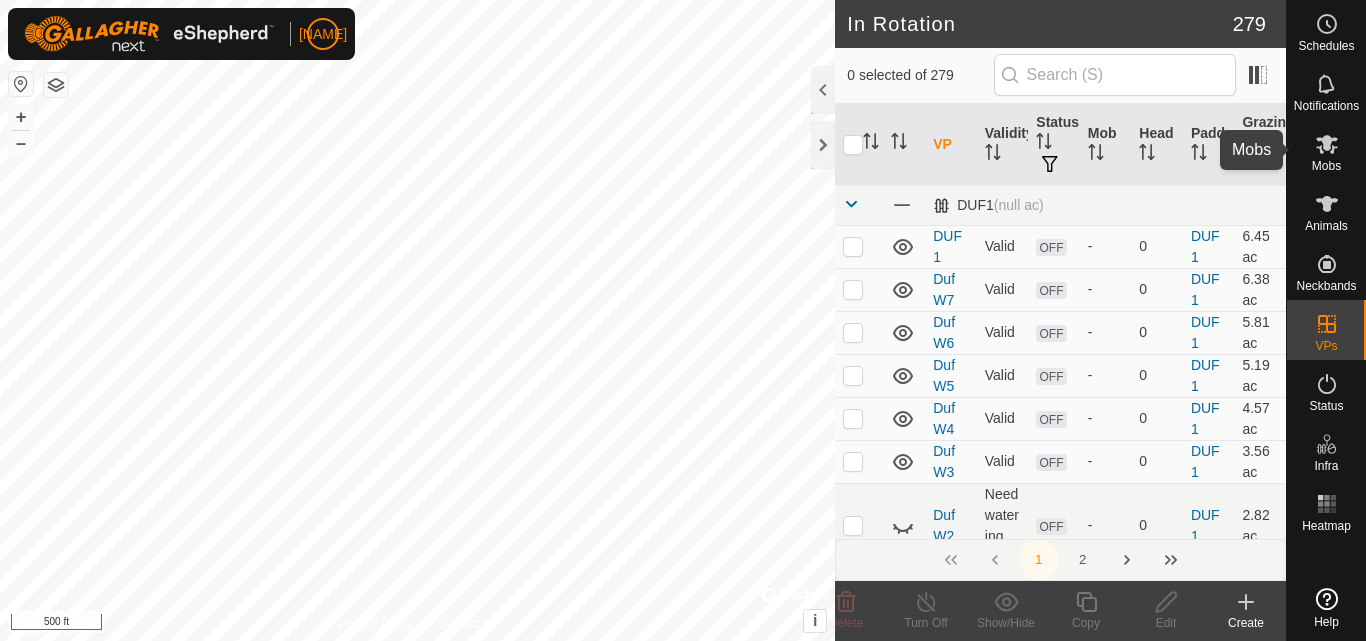 click 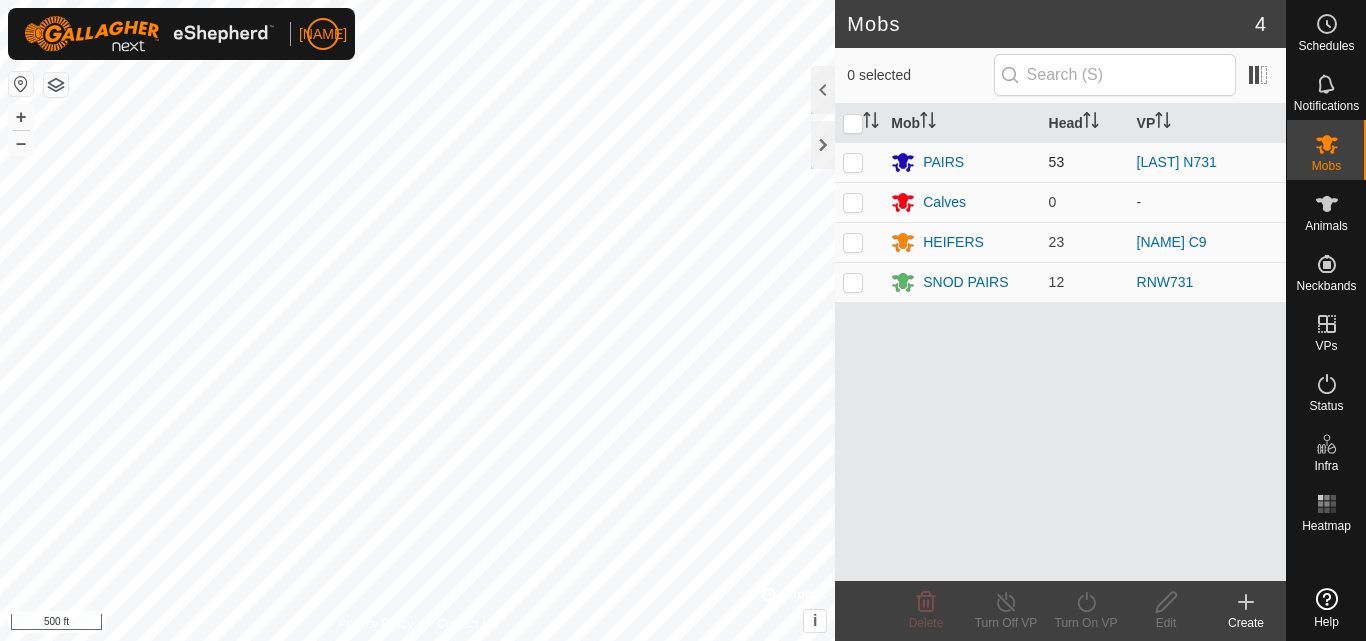 click at bounding box center [853, 162] 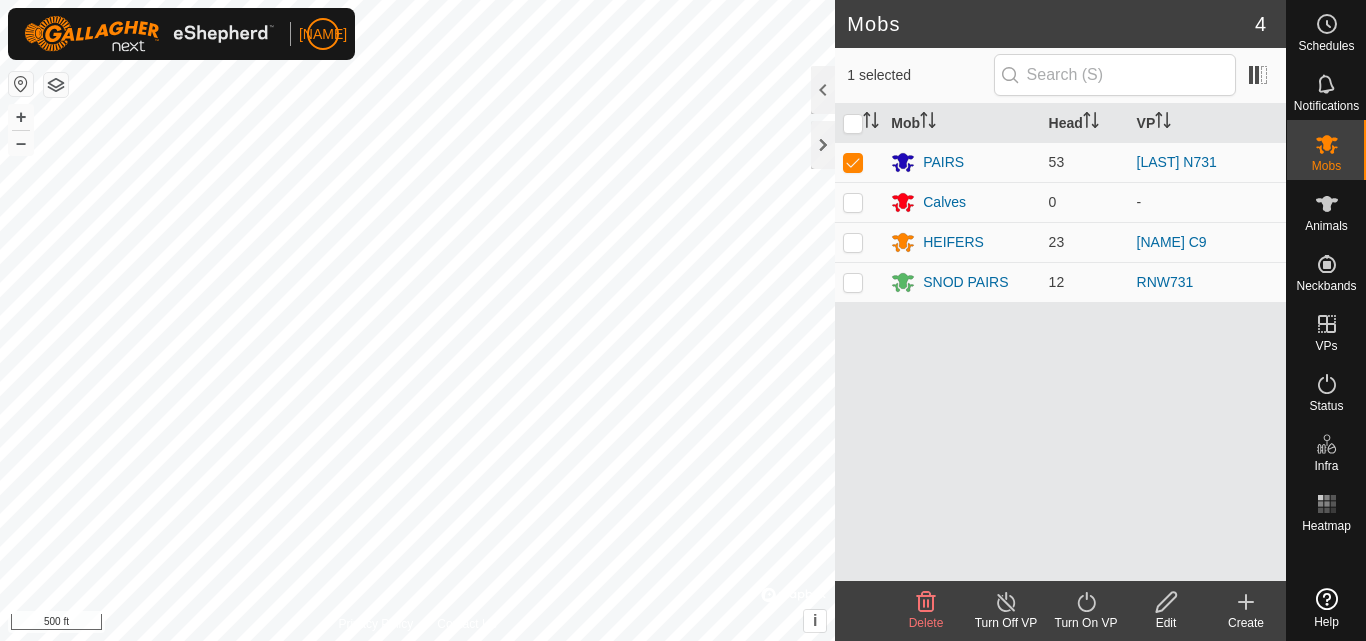 click 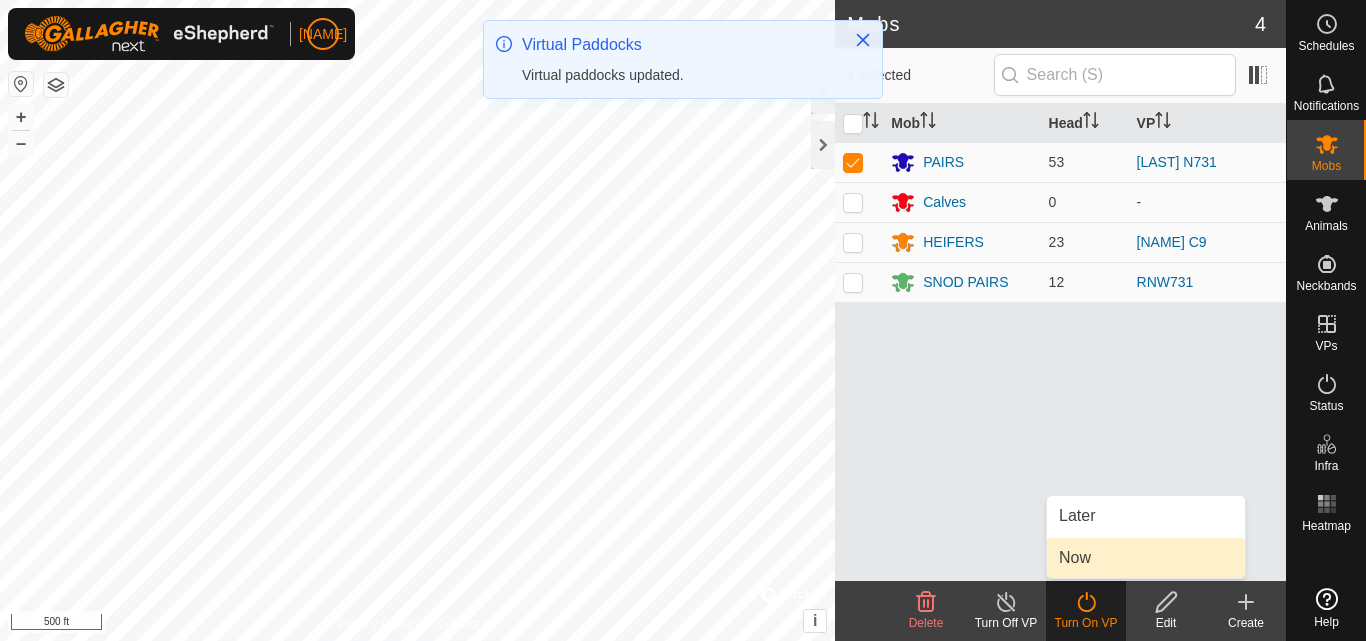 click on "Now" at bounding box center (1146, 558) 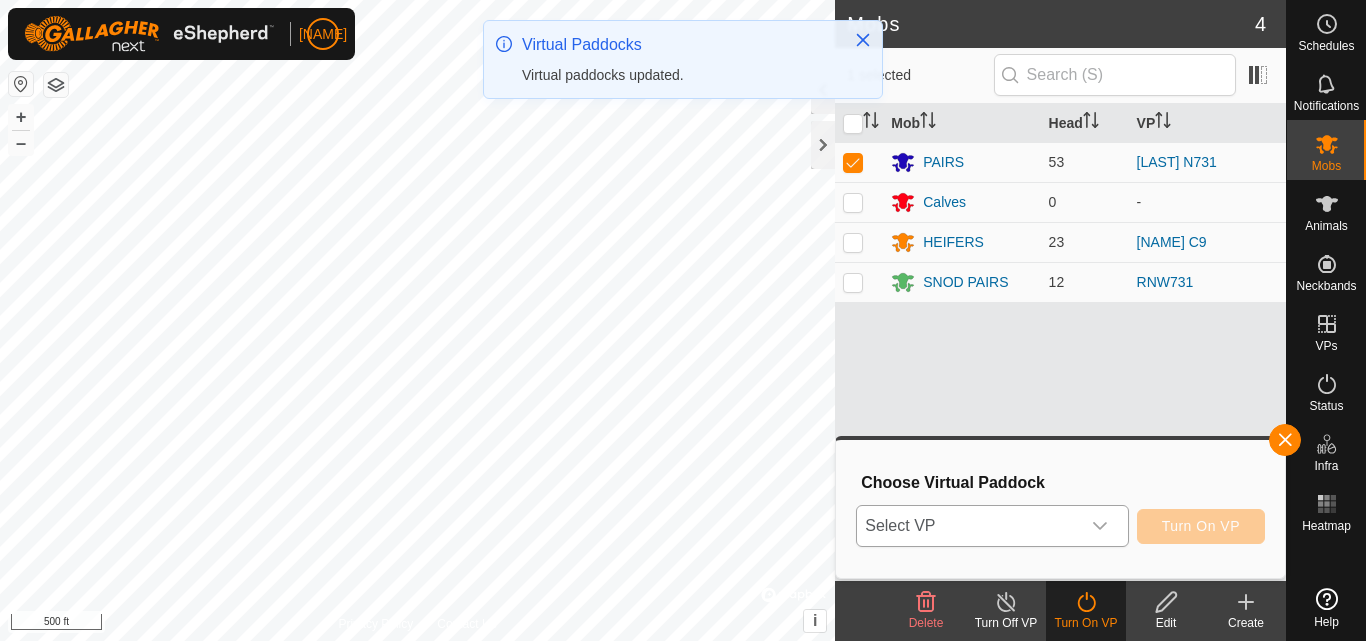 click on "Select VP" at bounding box center (968, 526) 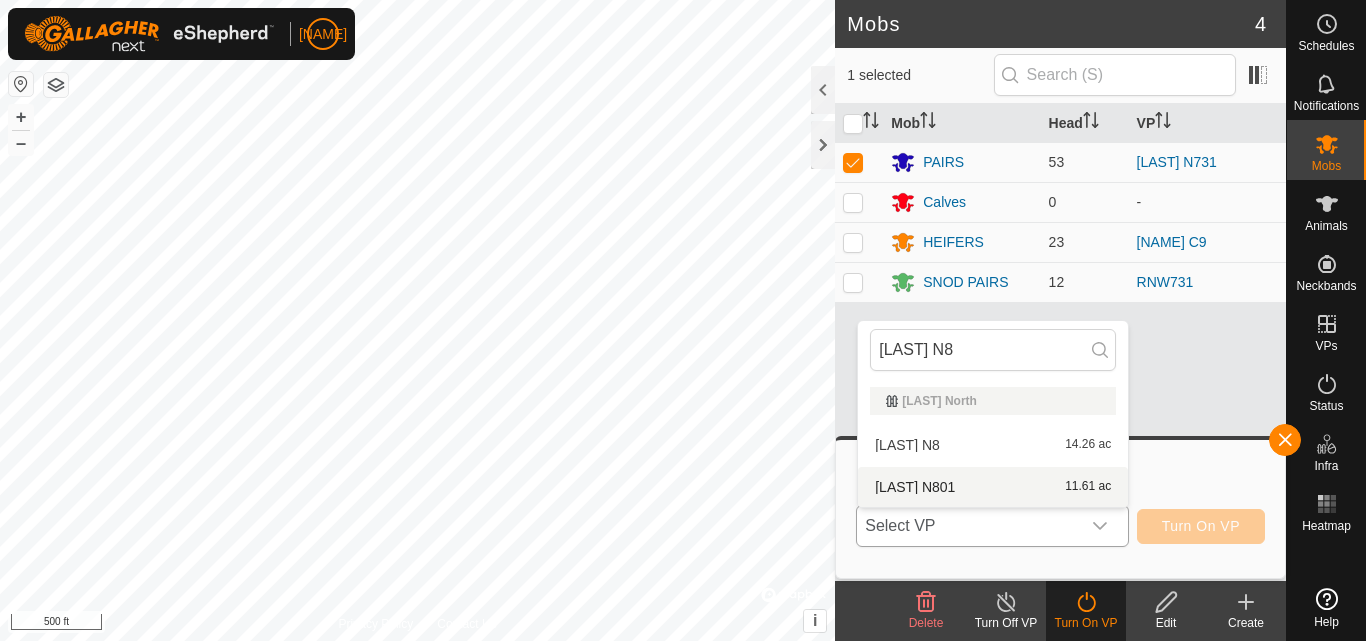 type on "[LAST] N8" 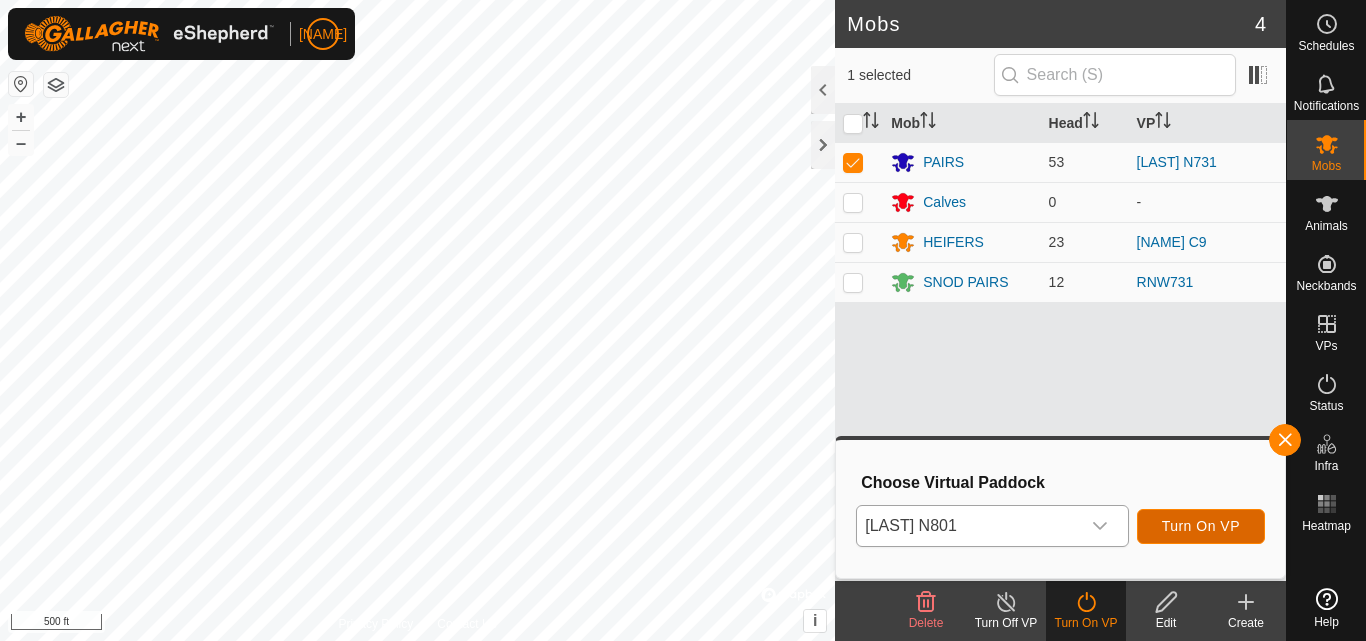 click on "Turn On VP" at bounding box center (1201, 526) 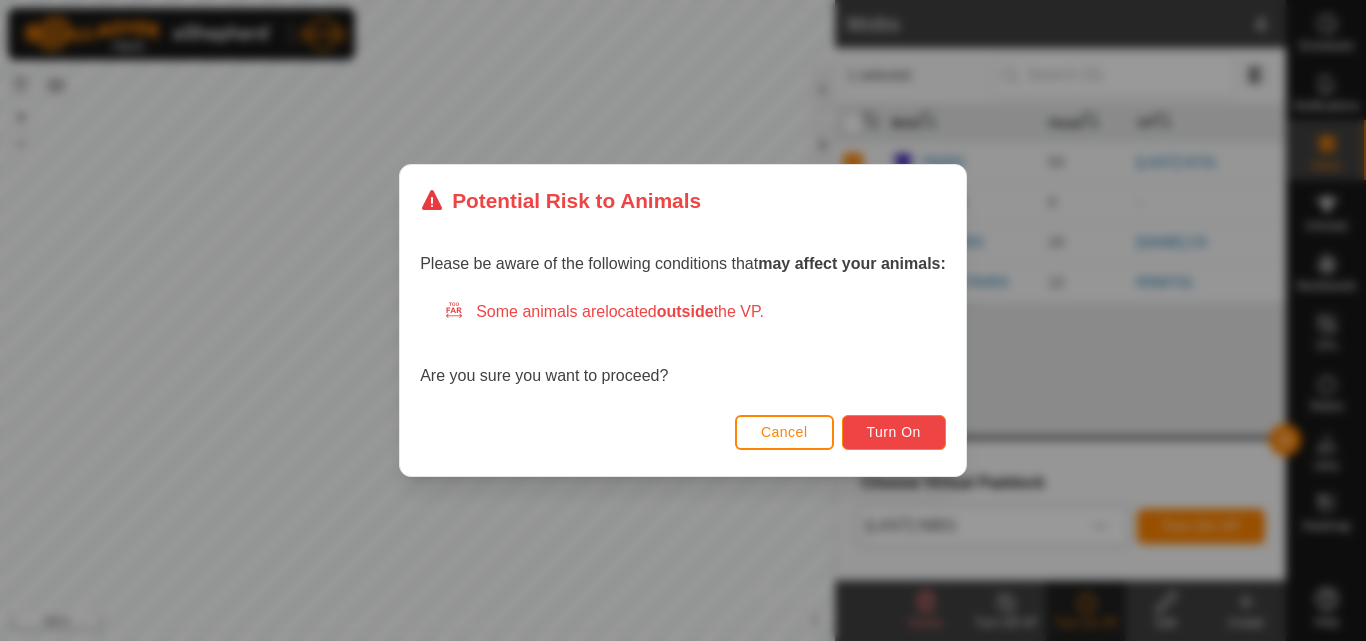 click on "Turn On" at bounding box center (894, 432) 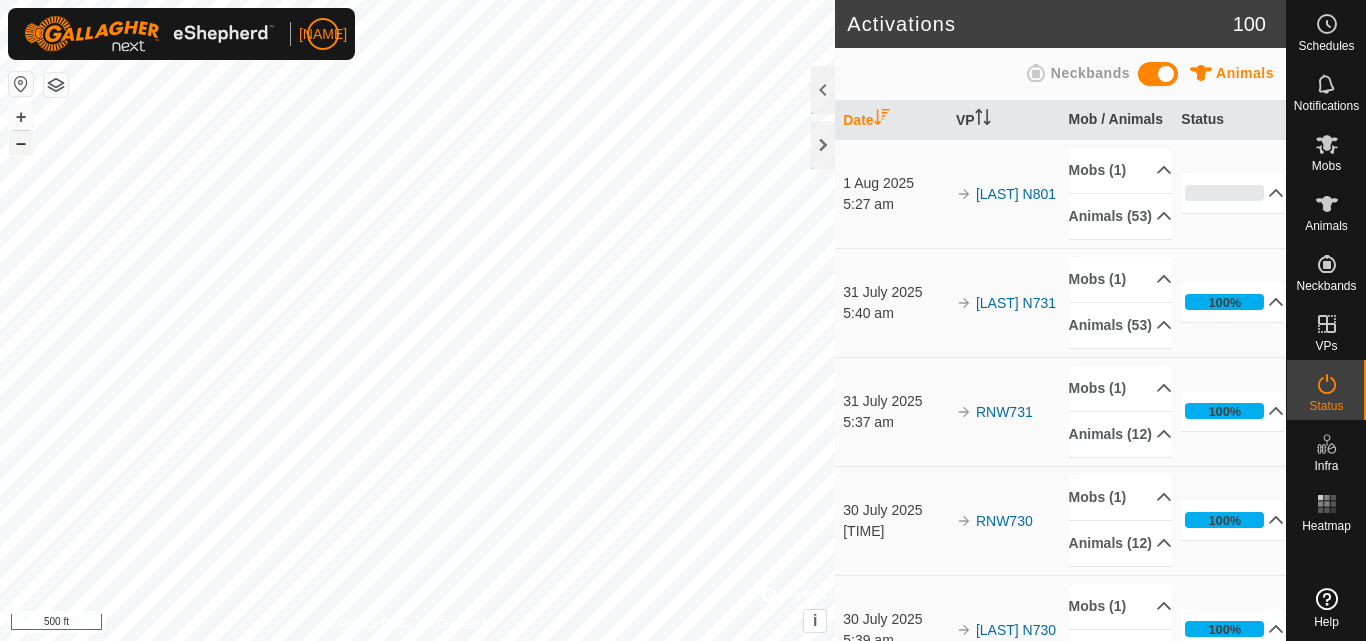 click on "–" at bounding box center [21, 143] 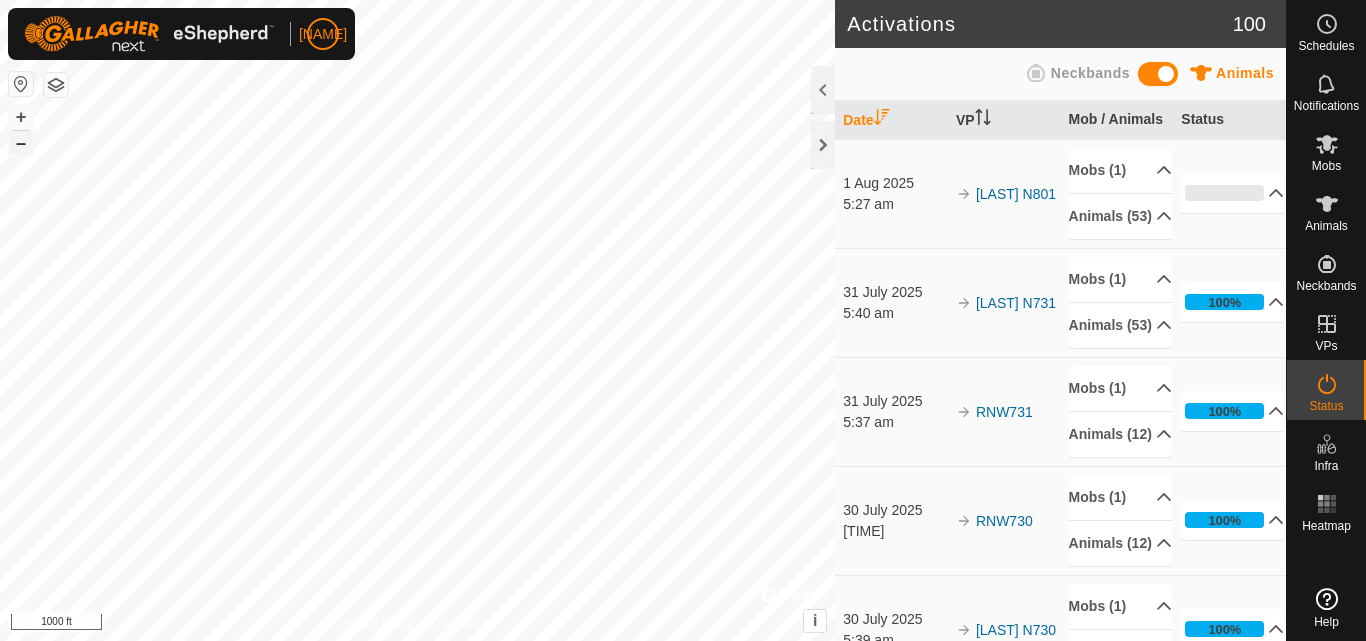 click on "–" at bounding box center (21, 143) 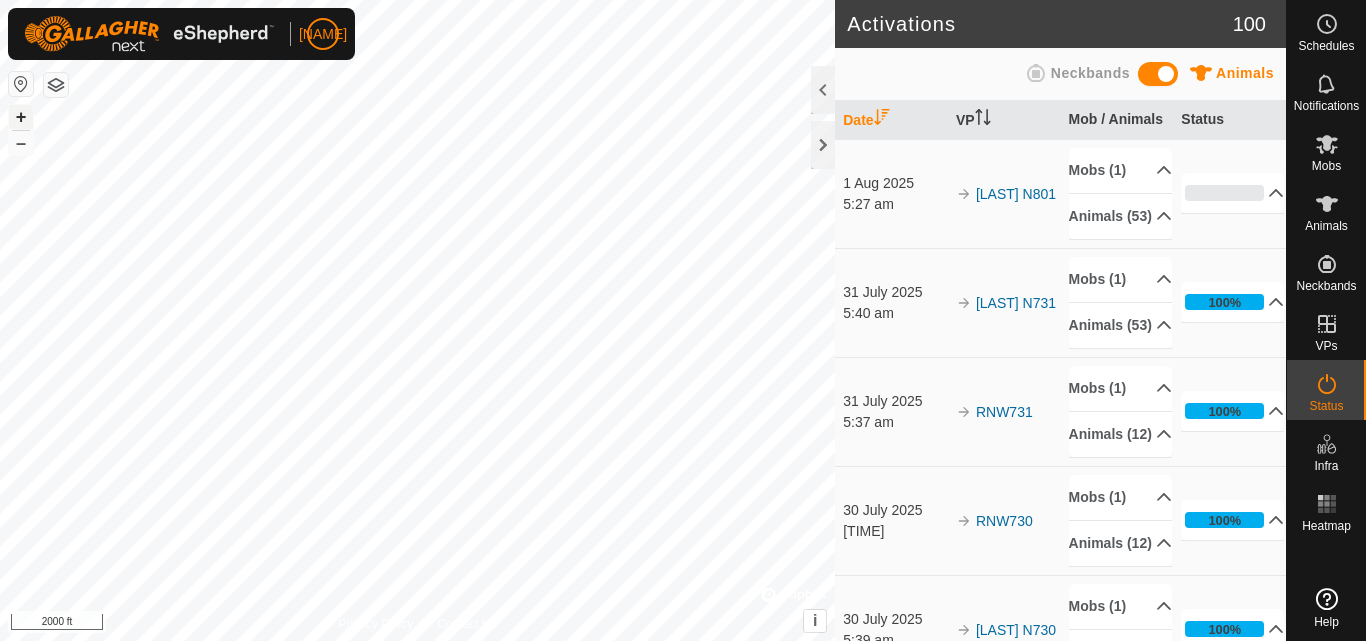 click on "+" at bounding box center [21, 117] 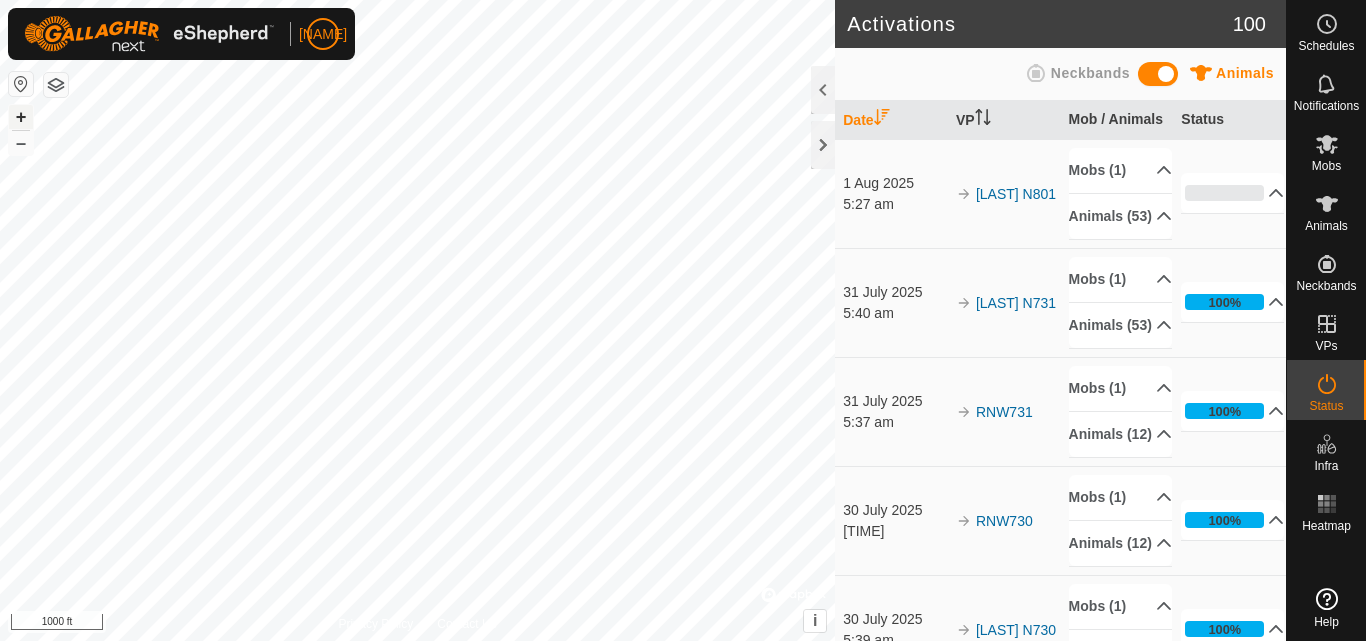 click on "+" at bounding box center [21, 117] 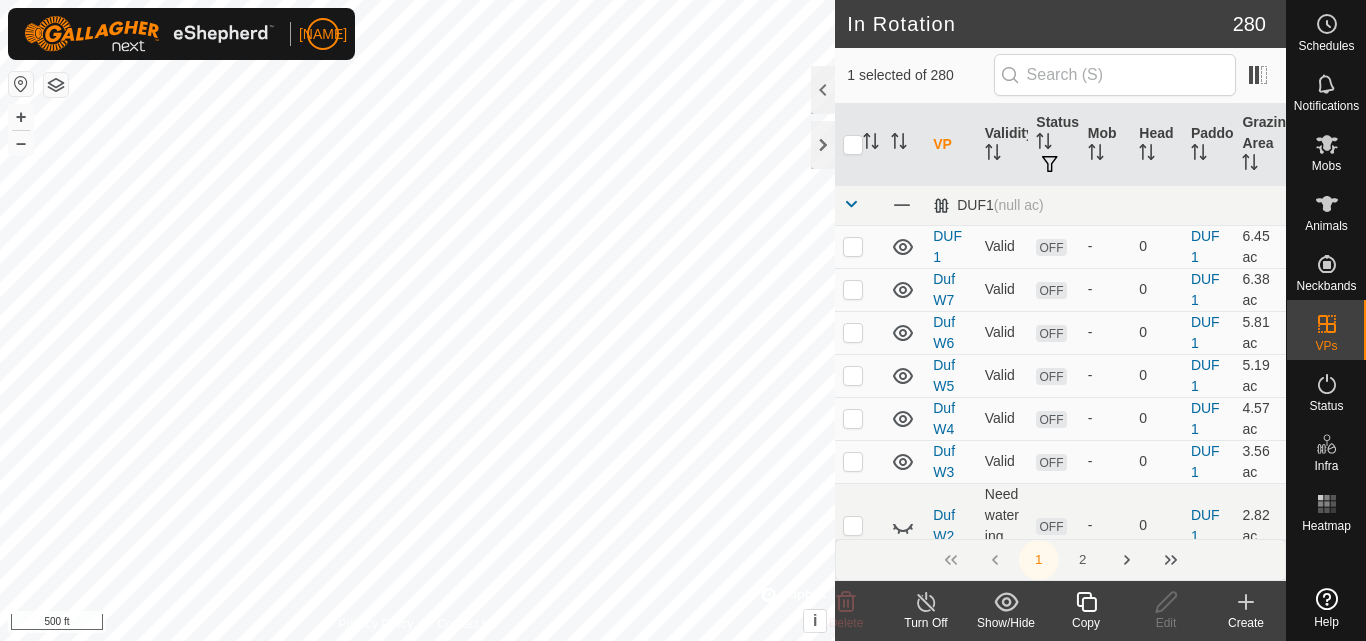 click 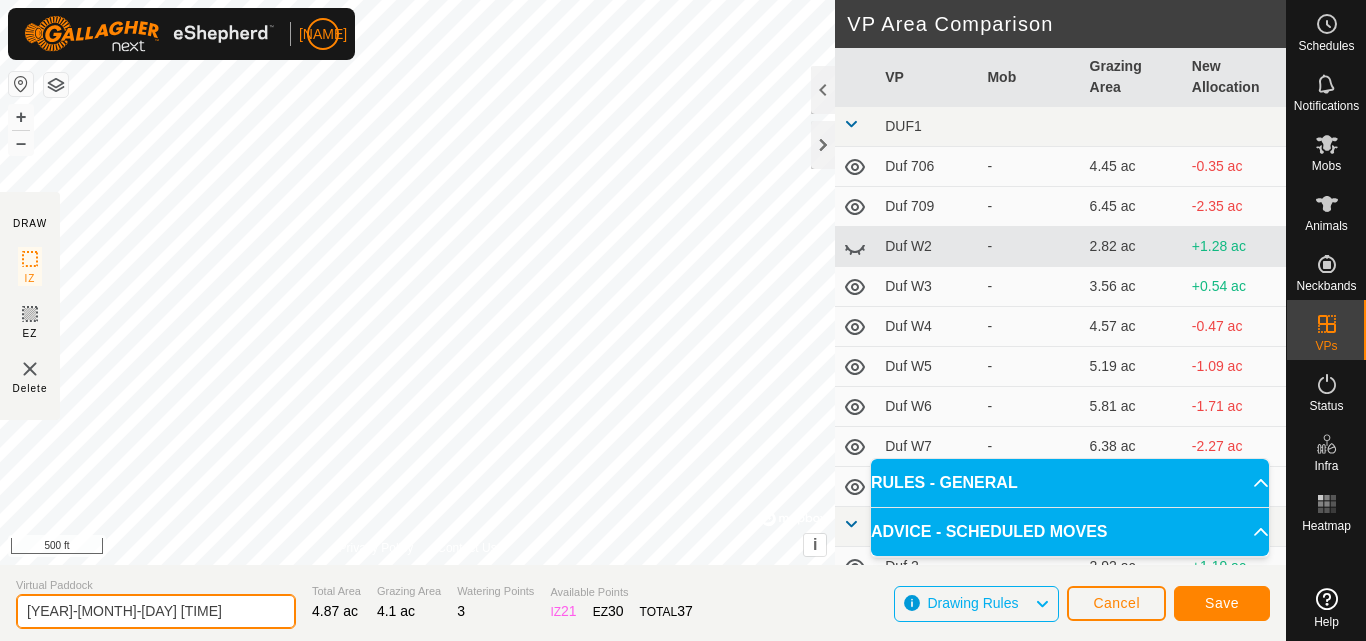 click on "[YEAR]-[MONTH]-[DAY] [TIME]" 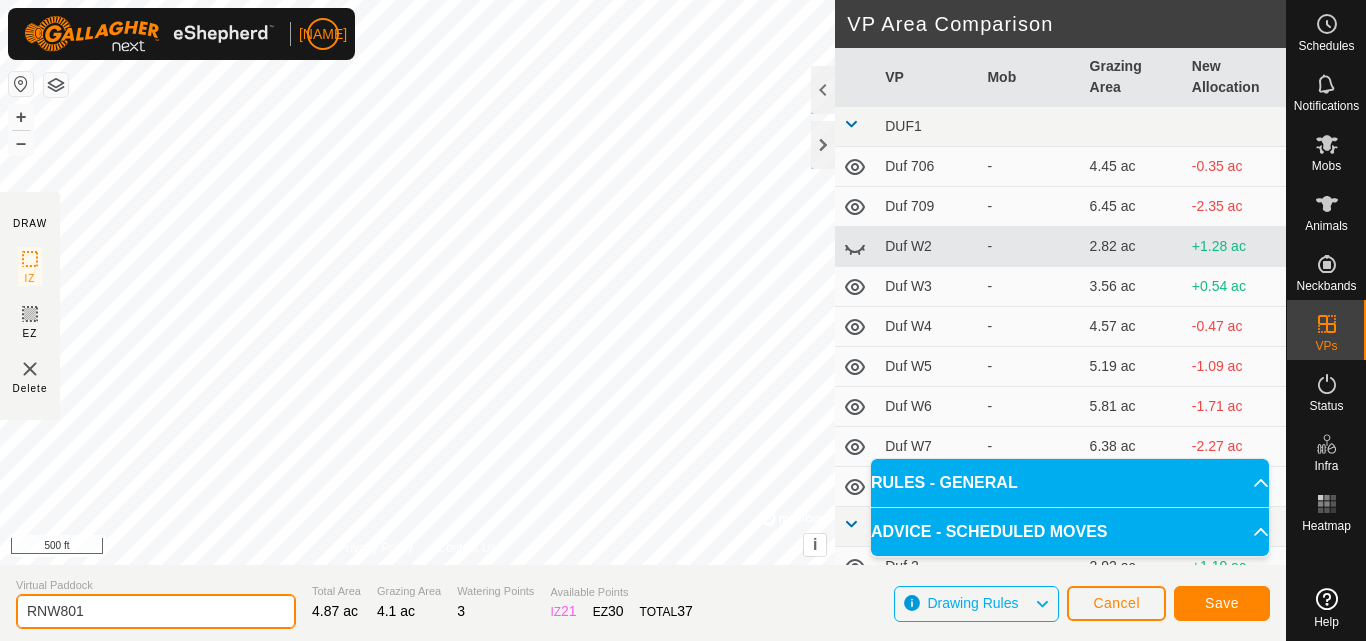 type on "RNW801" 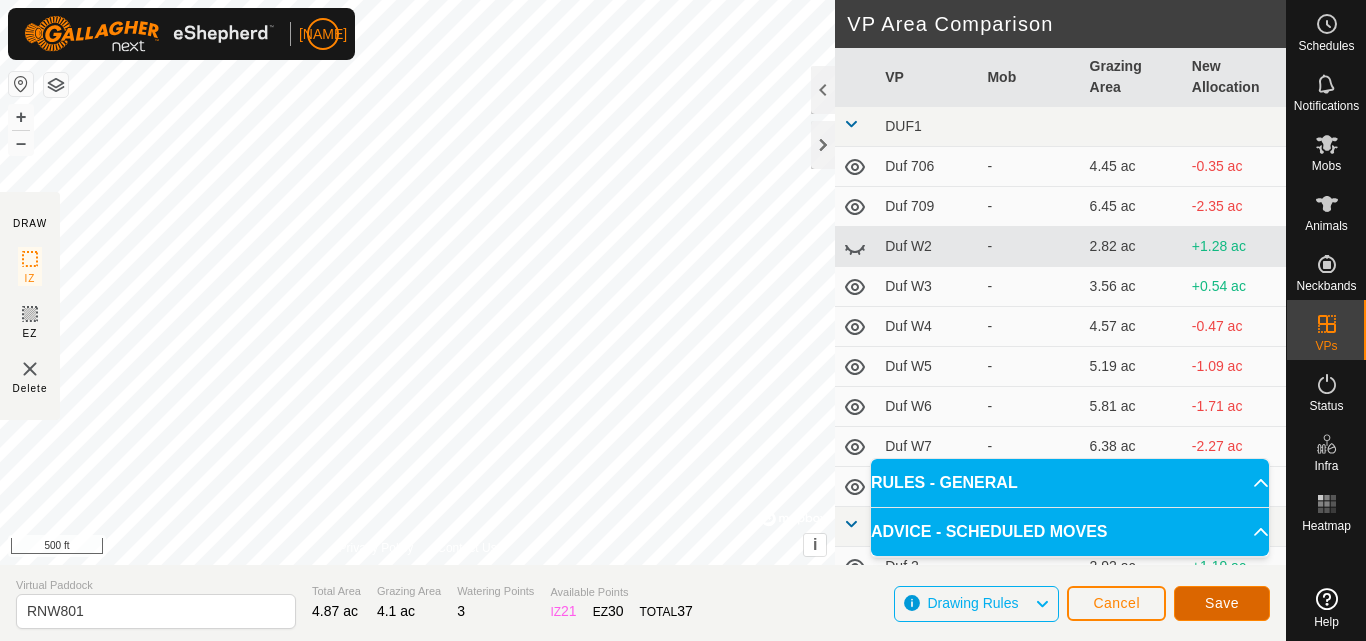click on "Save" 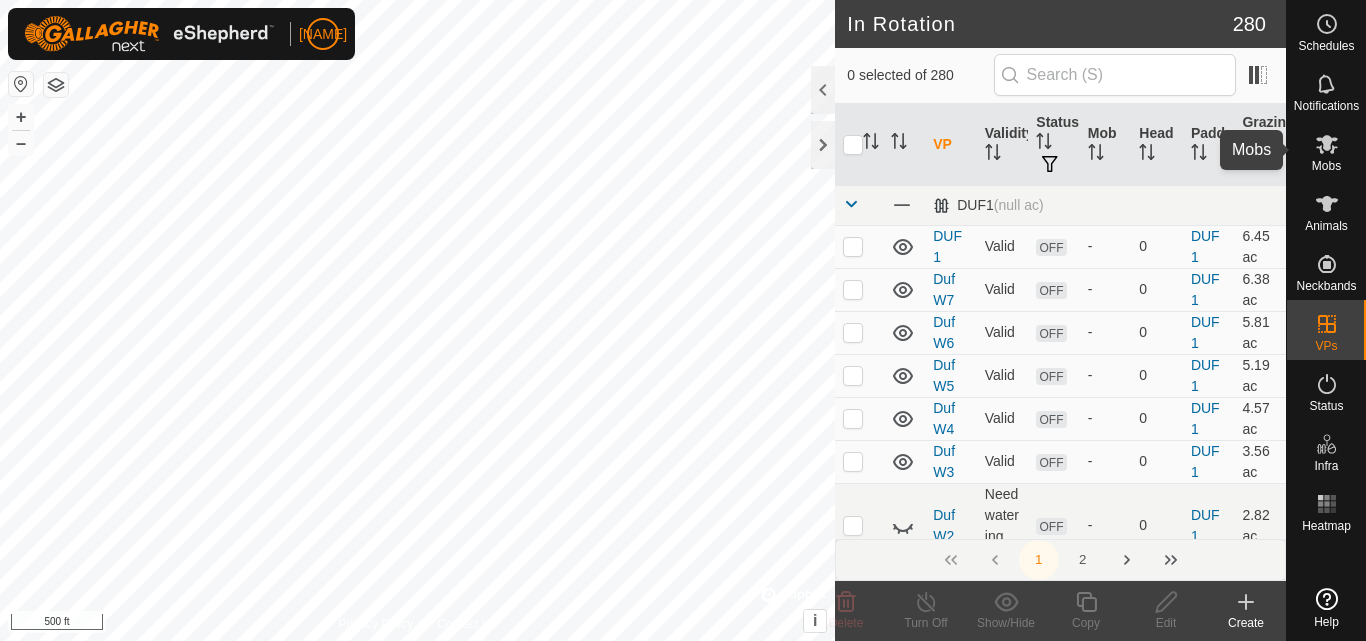 click 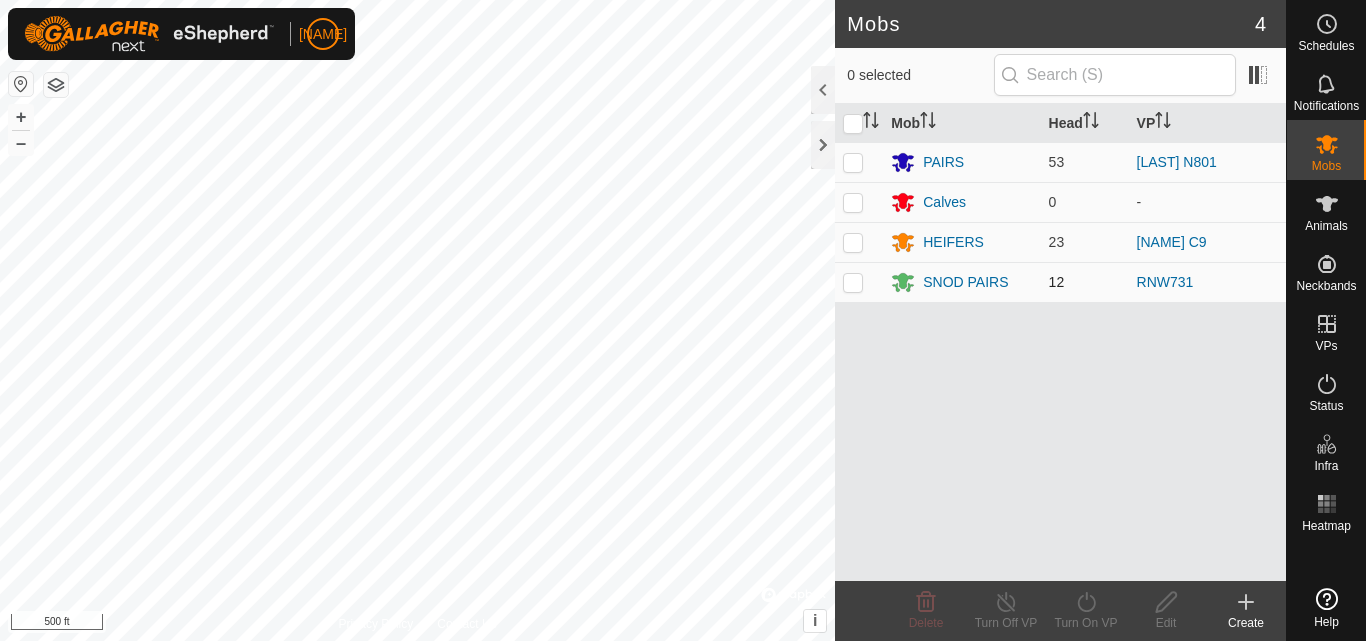 click at bounding box center [853, 282] 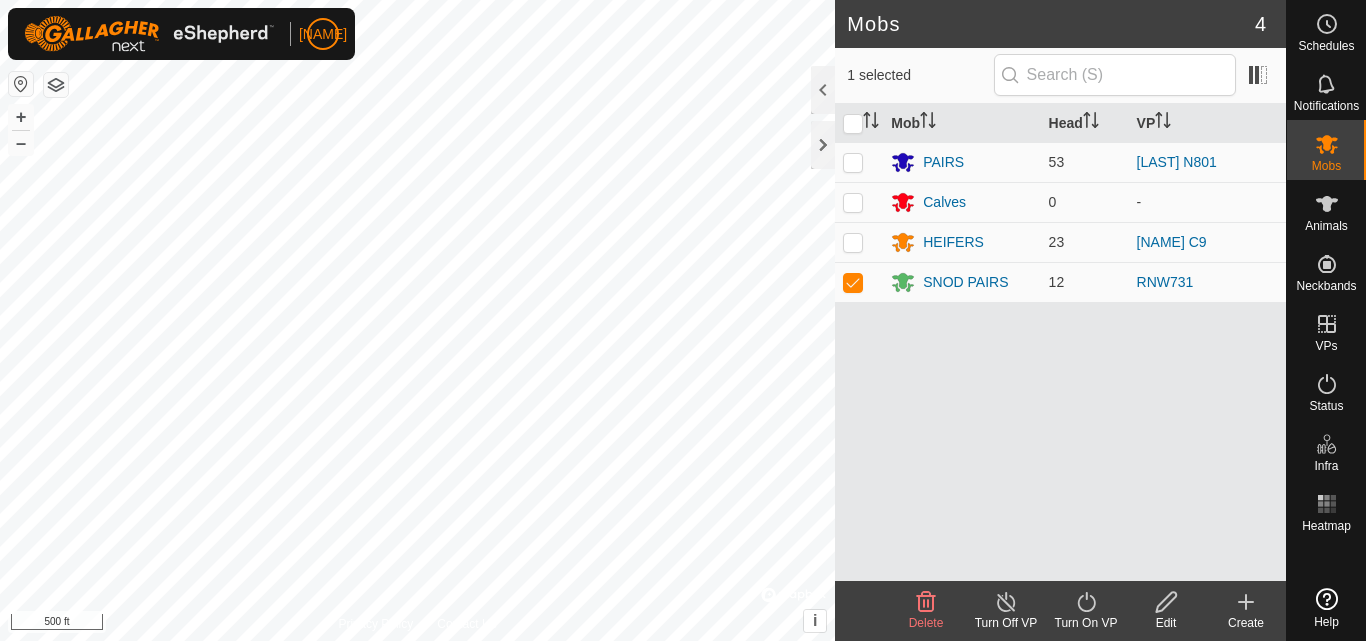 click 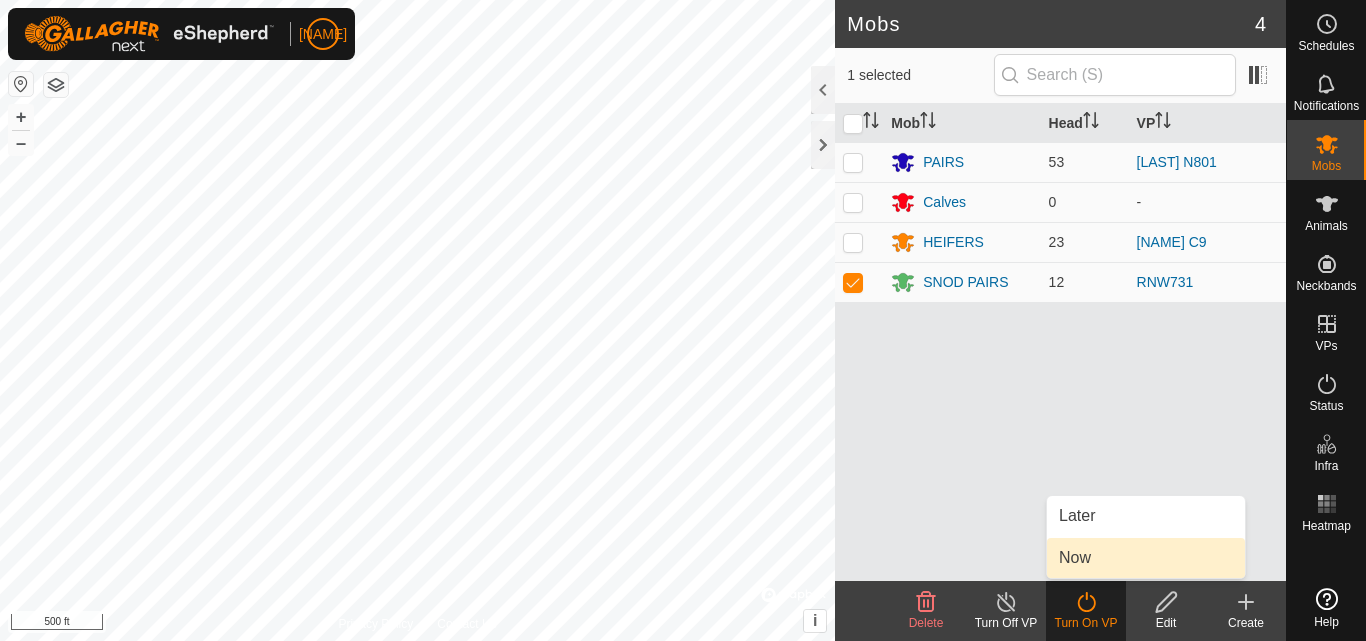 click on "Now" at bounding box center (1146, 558) 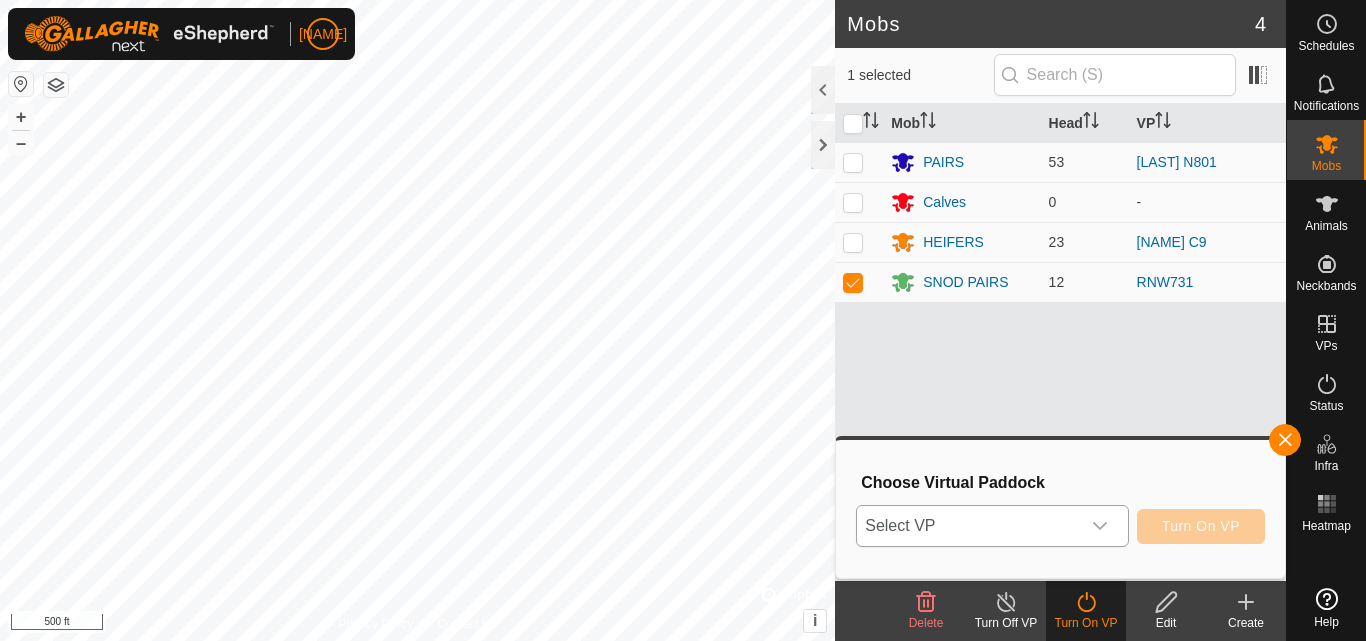 click on "Select VP" at bounding box center (968, 526) 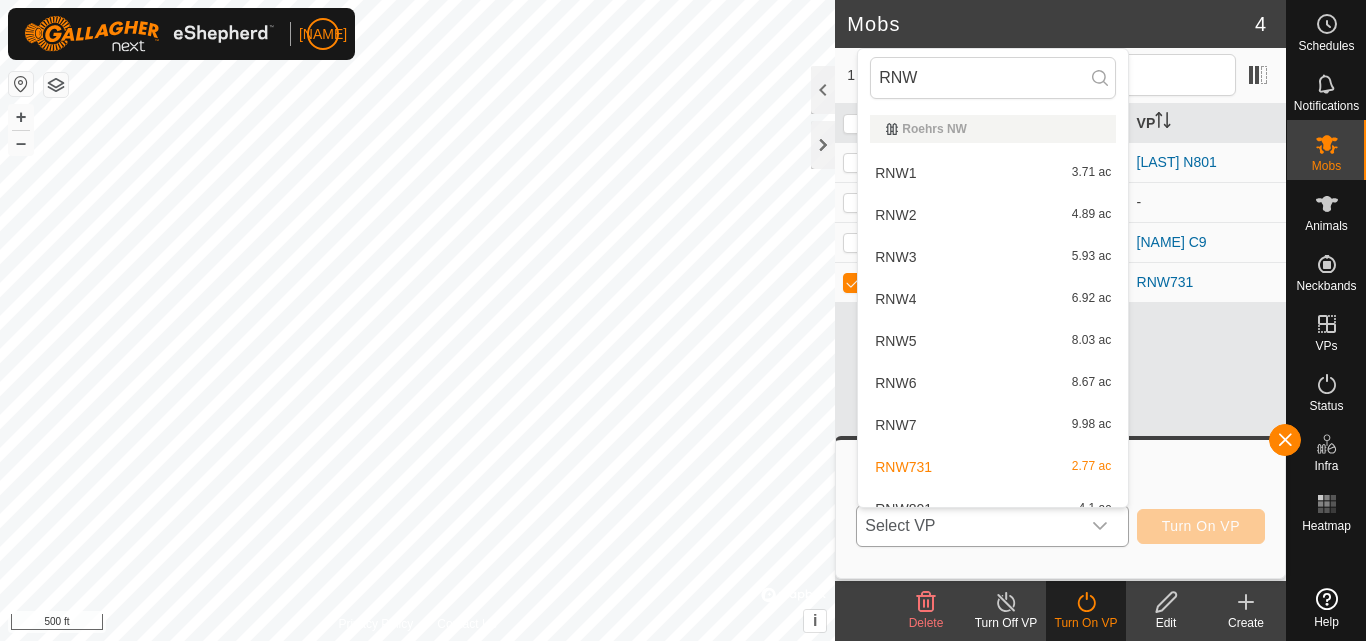 type on "RNW8" 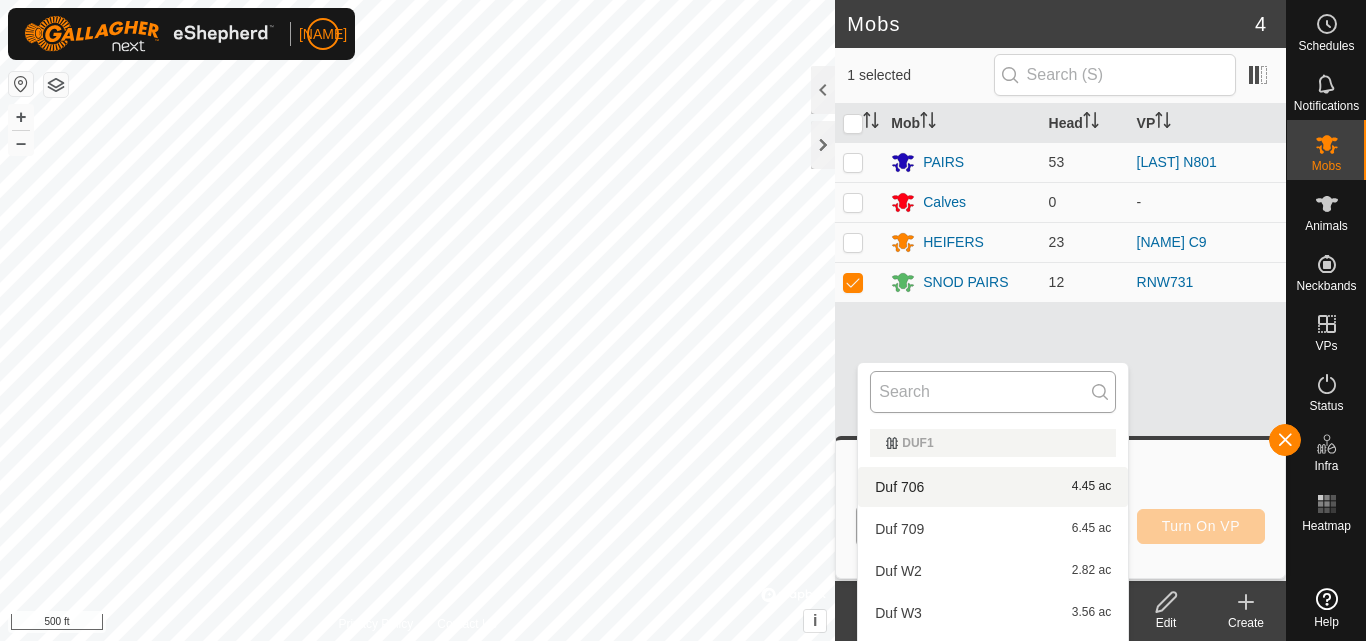 click at bounding box center [993, 392] 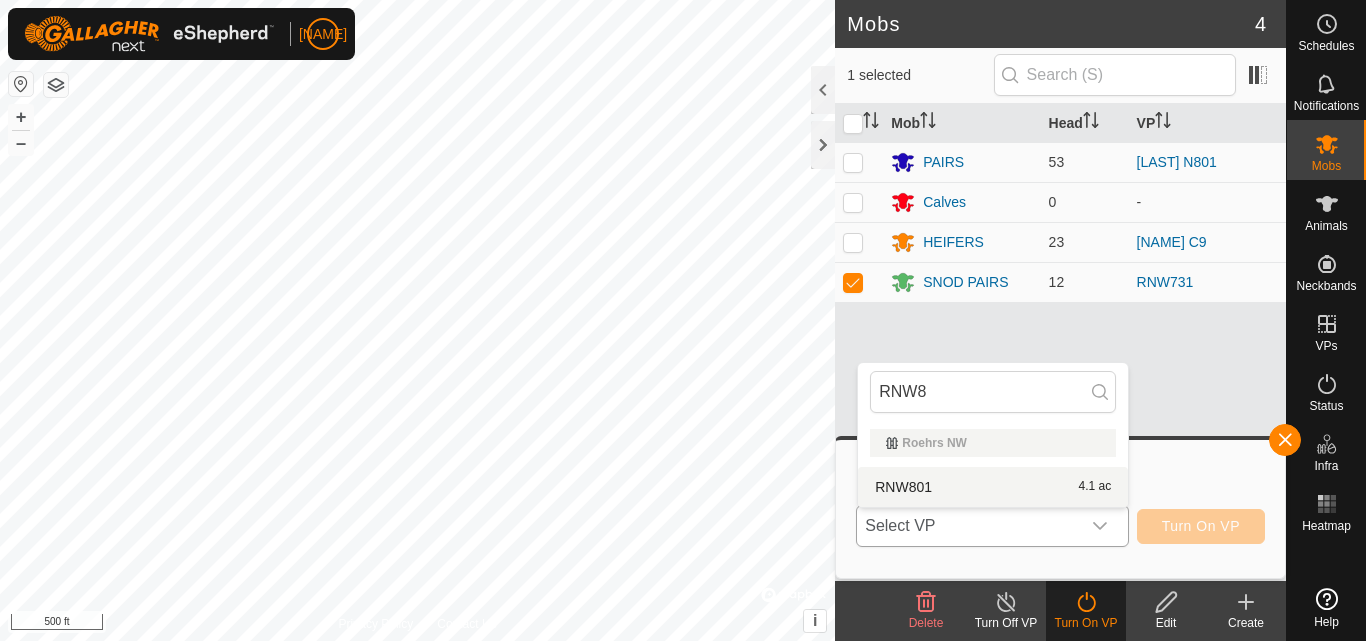 type on "RNW8" 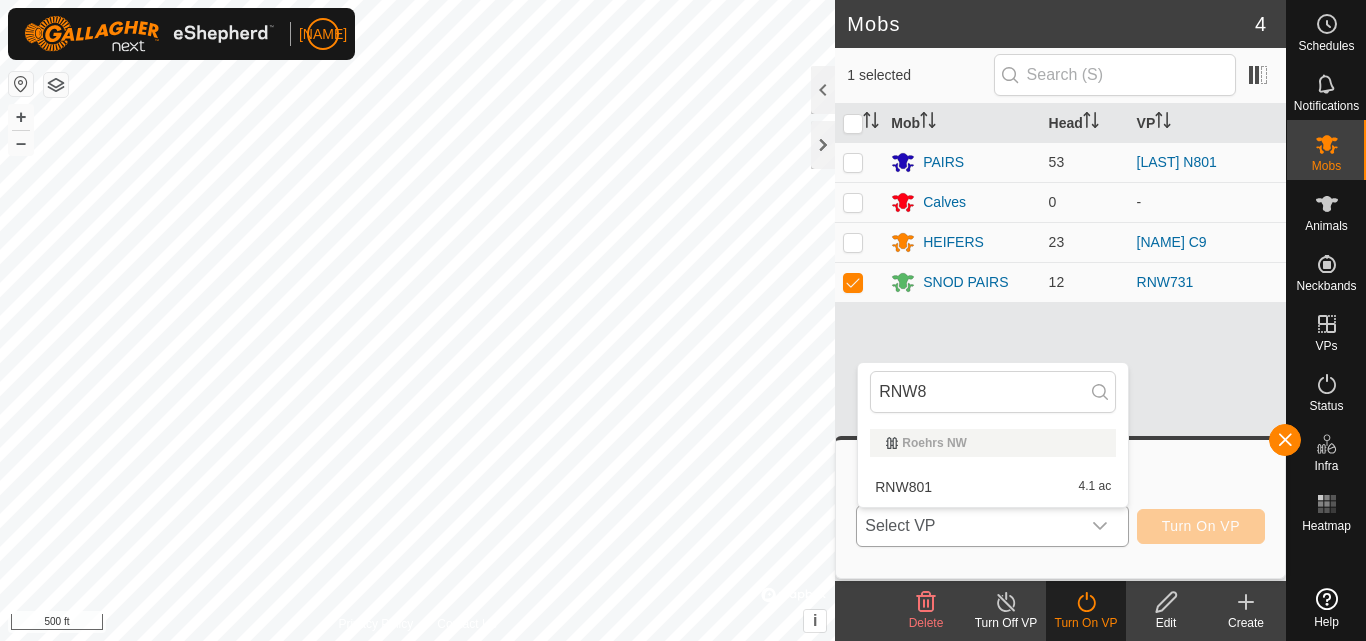 click on "RNW801  4.1 ac" at bounding box center (993, 487) 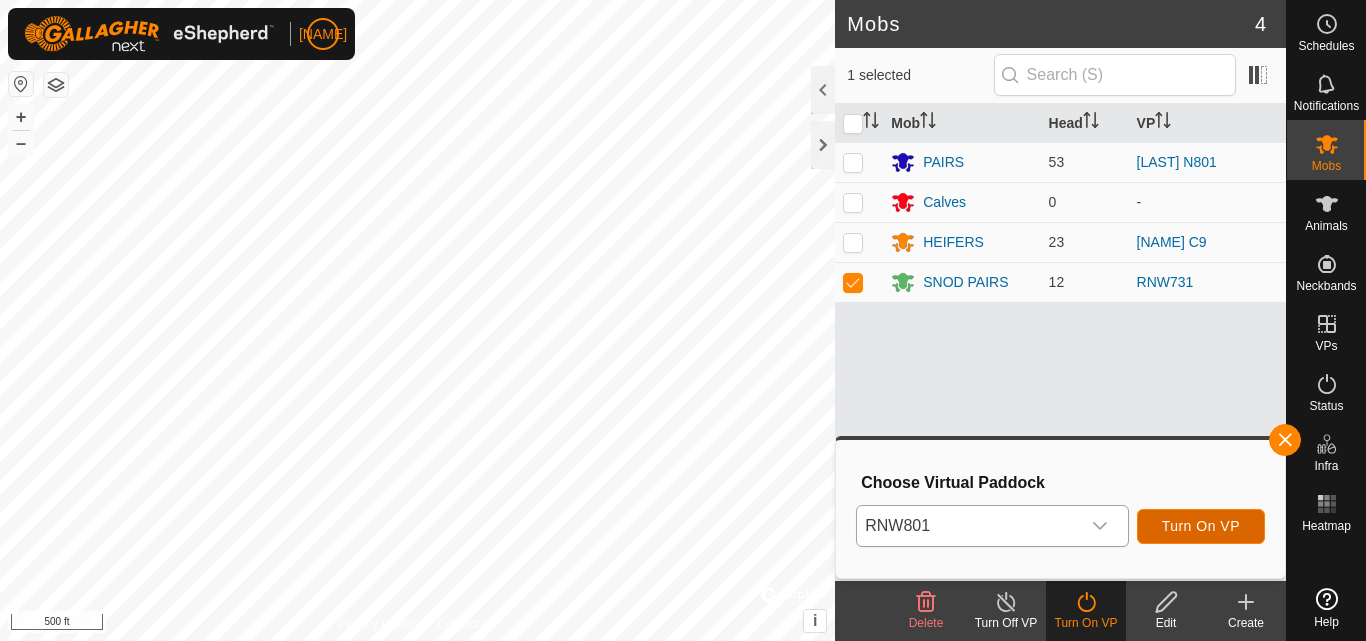 click on "Turn On VP" at bounding box center [1201, 526] 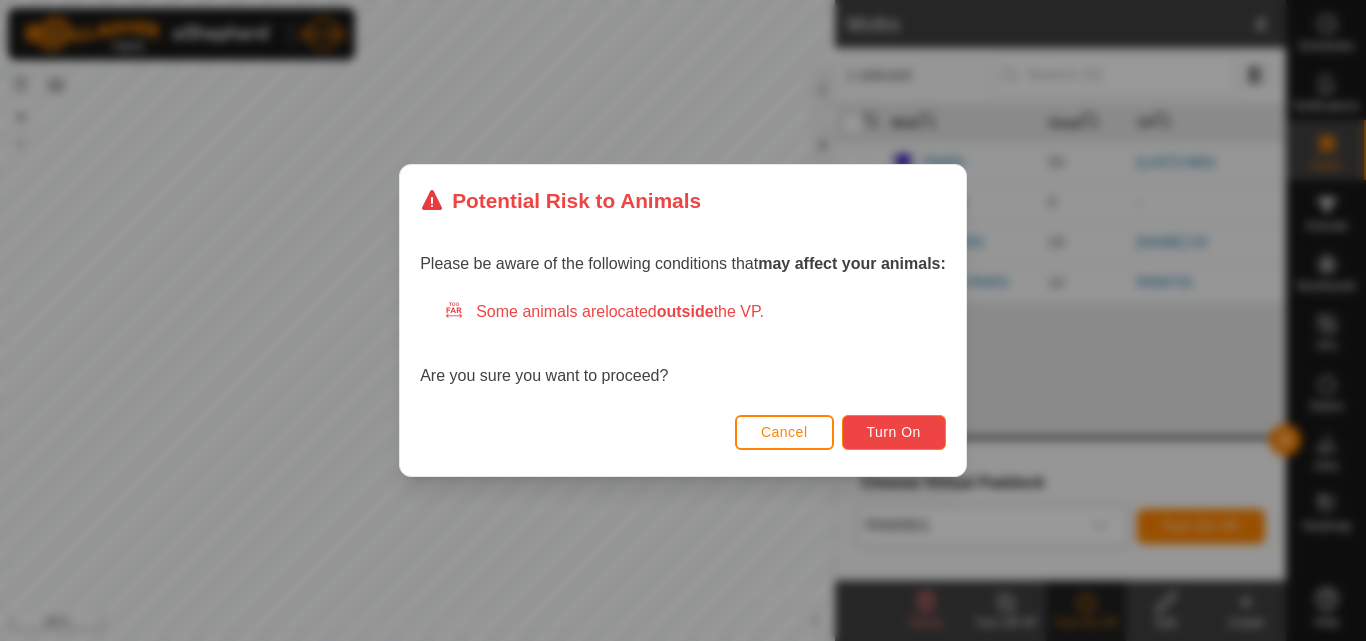 click on "Turn On" at bounding box center (894, 432) 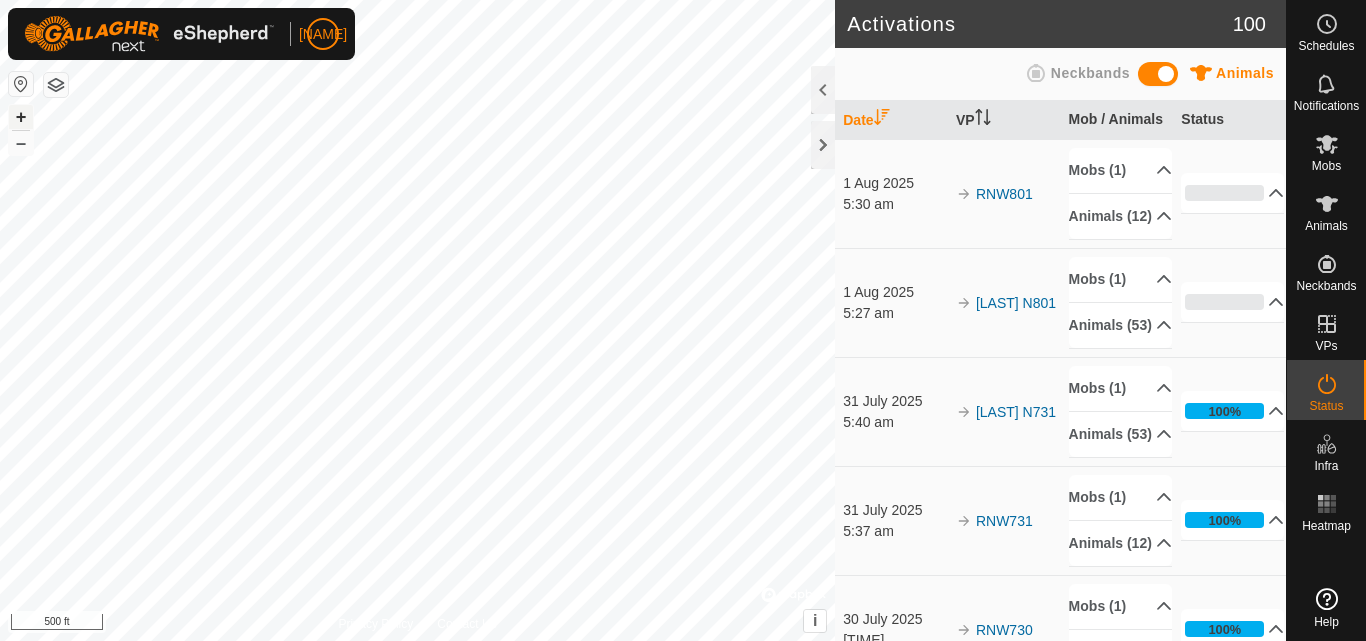 click on "+" at bounding box center [21, 117] 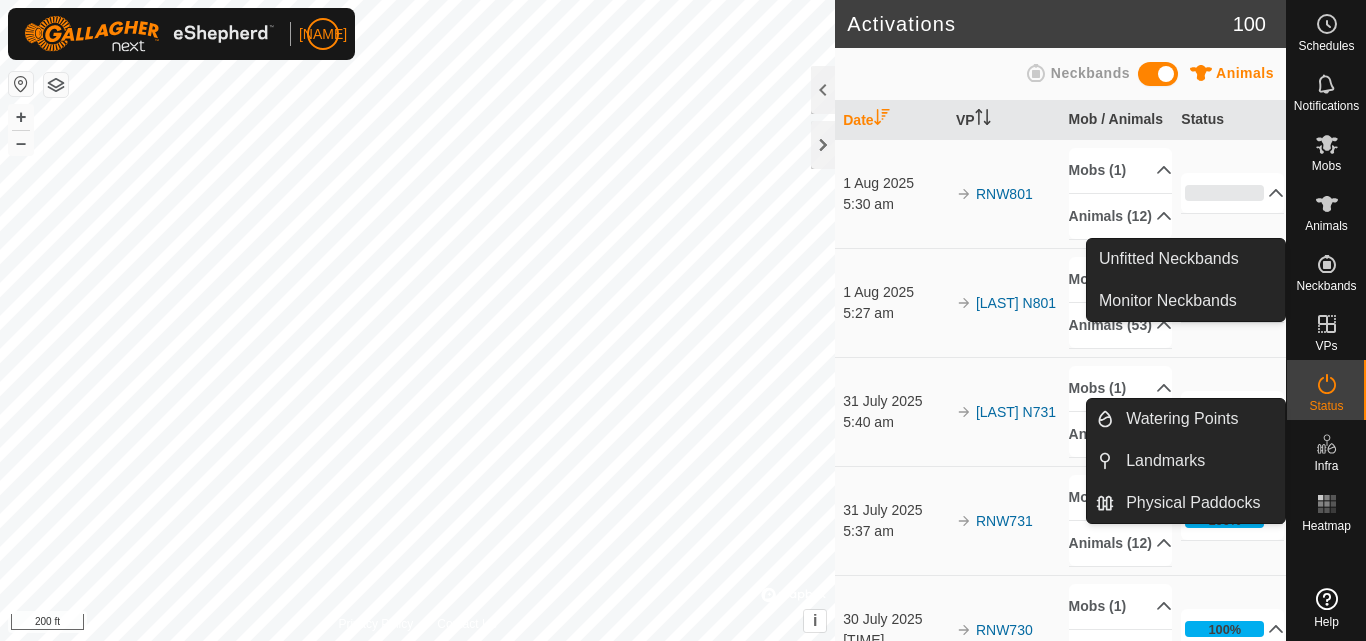 click 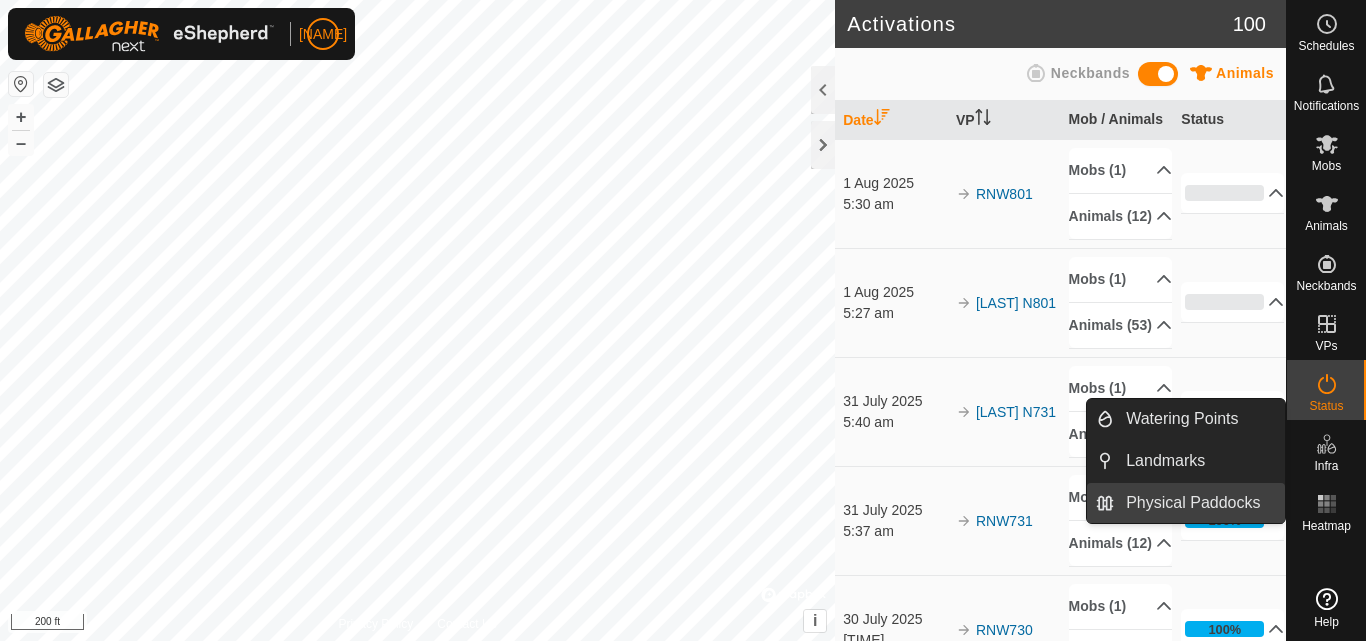 click on "Physical Paddocks" at bounding box center [1199, 503] 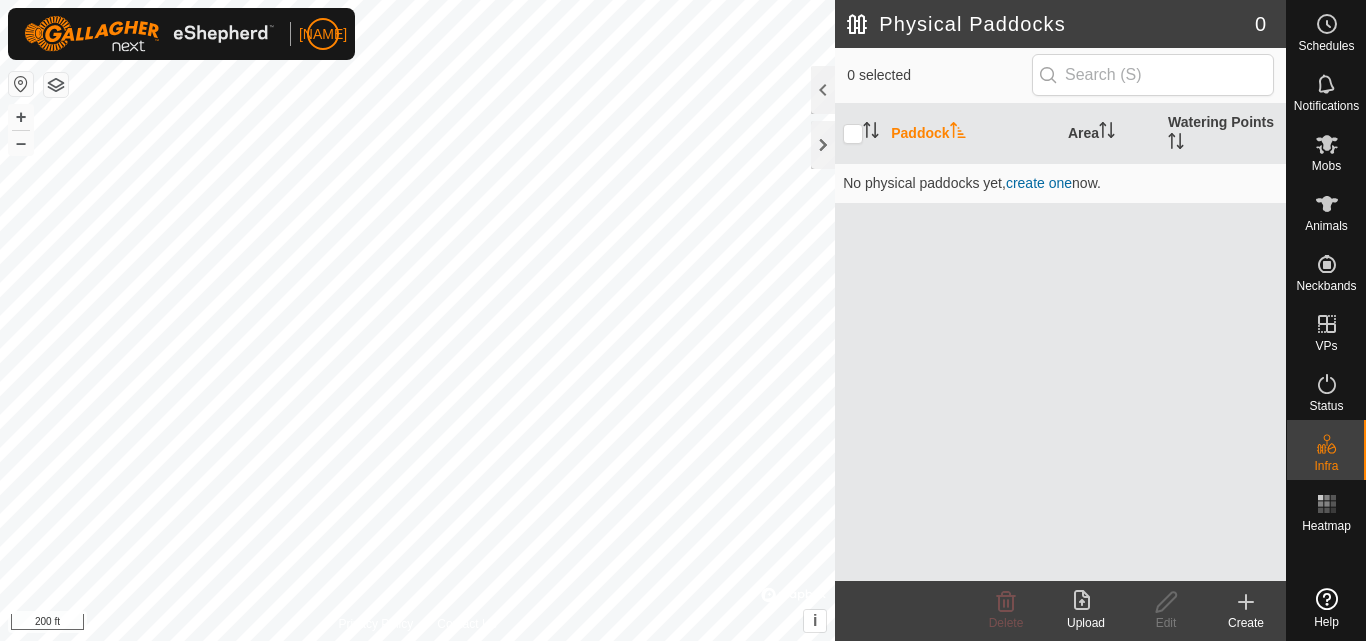 click 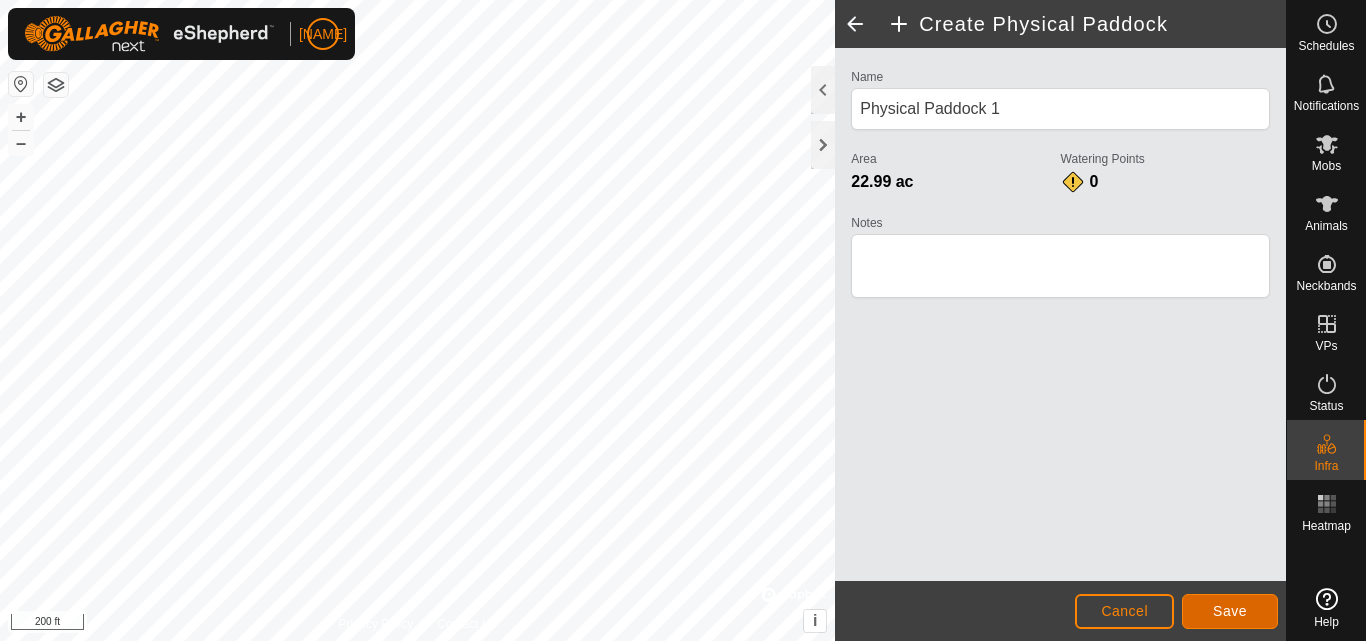 click on "Save" 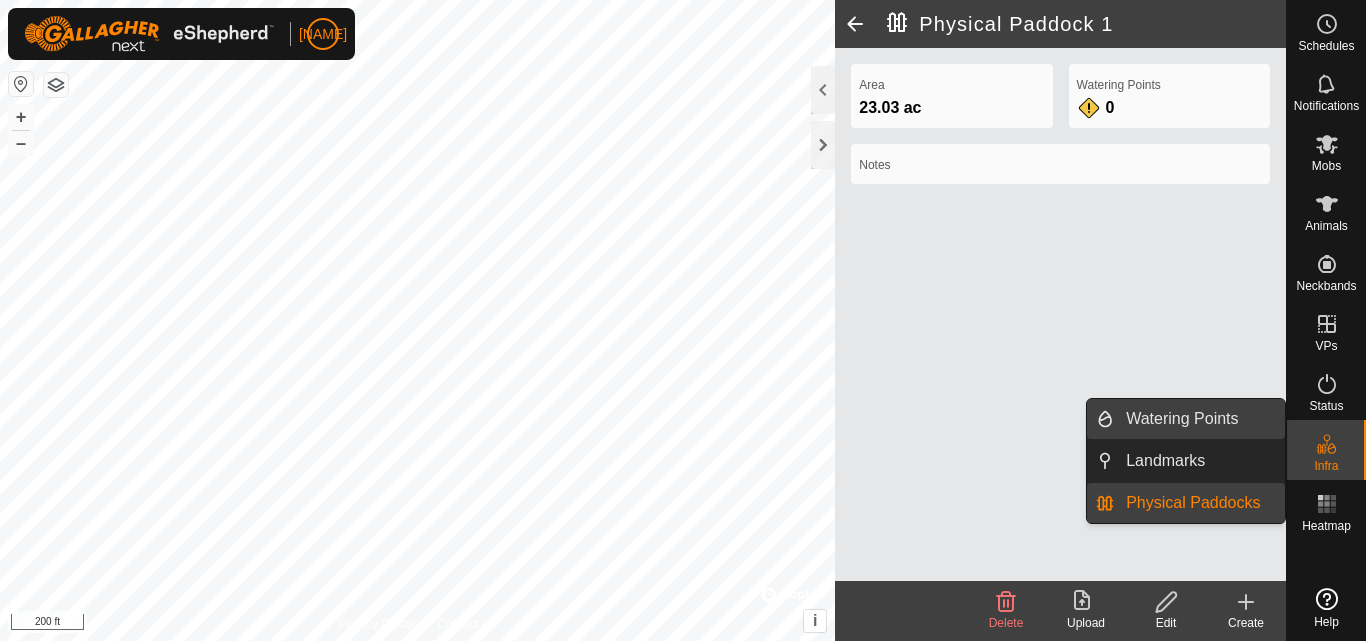 click on "Watering Points" at bounding box center [1199, 419] 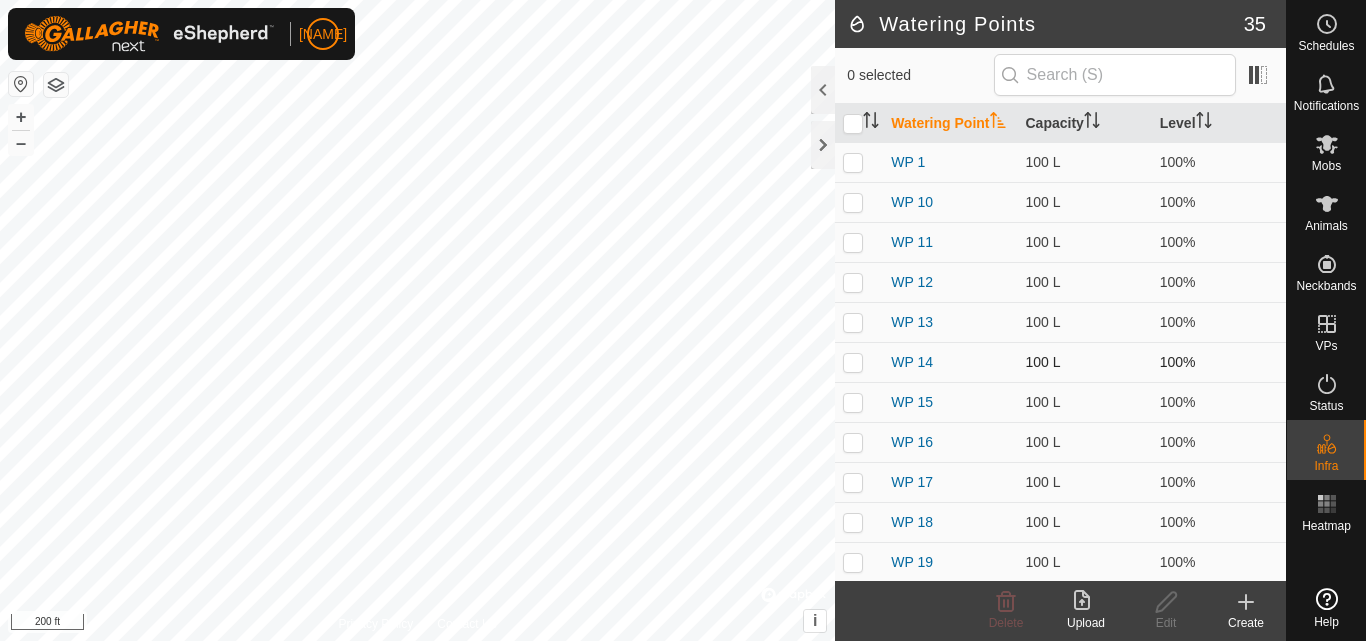click on "Watering Points 35 0 selected  Watering Point   Capacity   Level   WP 1   100 L   100%   WP 10   100 L   100%   WP 11   100 L   100%   WP 12   100 L   100%   WP 13   100 L   100%   WP 14   100 L   100%   WP 15   100 L   100%   WP 16   100 L   100%   WP 17   100 L   100%   WP 18   100 L   100%   WP 19   100 L   100%   WP 2   100 L   100%   WP 20   100 L   100%   WP 21   100 L   100%   WP 22   100 L   100%   WP 23   100 L   100%   WP 24   100 L   100%   WP 25   100 L   100%   WP 26   100 L   100%   WP 27   100 L   100%   WP 28   100 L   100%   WP 29   100 L   100%   WP 3   100 L   100%   WP 30   100 L   100%   WP 31   100 L   100%   WP 32   100 L   100%   WP 33   100 L   100%   WP 34   100 L   100%   WP 35   100 L   100%   WP 4   100 L   100%   WP 5   100 L   100%   WP 6   100 L   100%   WP 7   100 L   100%   WP 8   100 L   100%   WP 9   100 L   100%  Delete  Upload   Edit   Create  Privacy Policy Contact Us + – ⇧ i ©  Mapbox , ©  OpenStreetMap ,  Improve this map 200 ft" 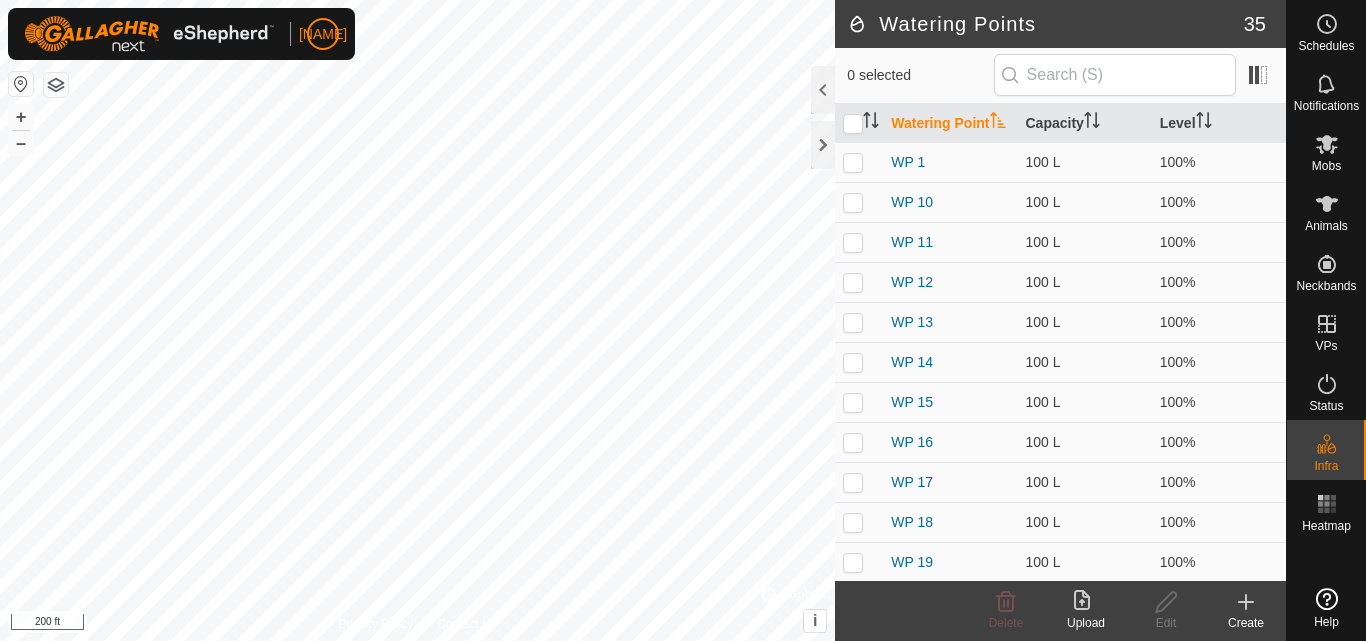 click 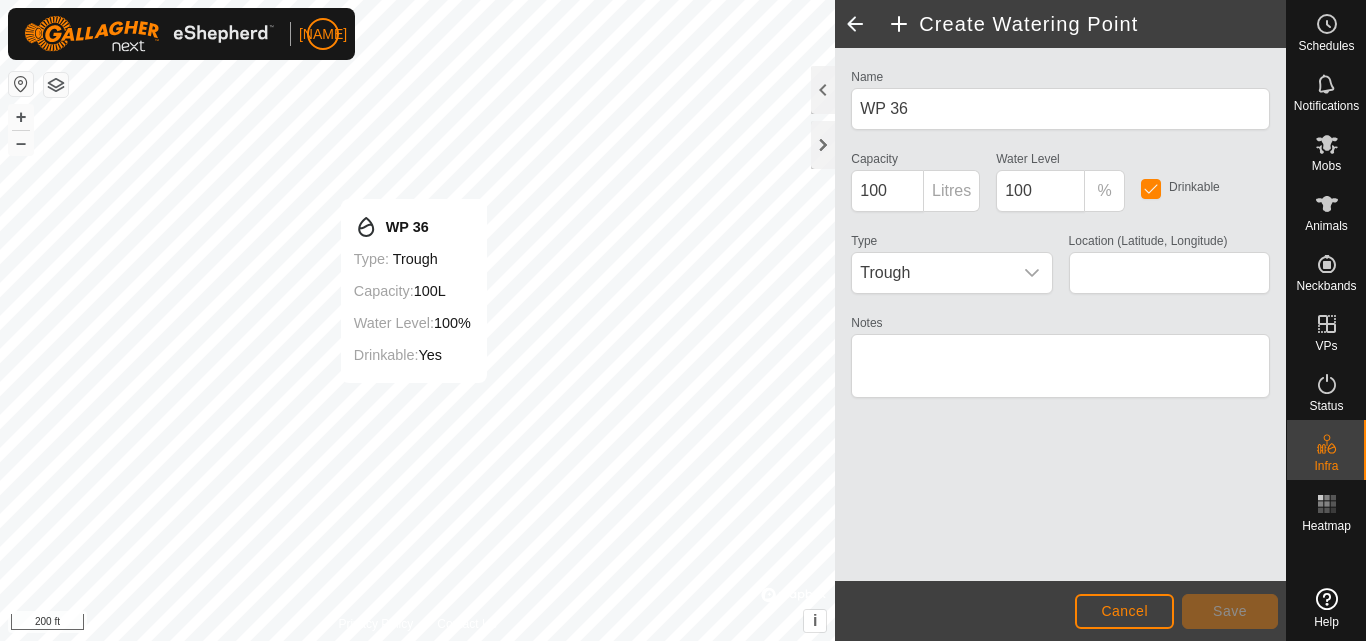 type on "39.817664, -90.451954" 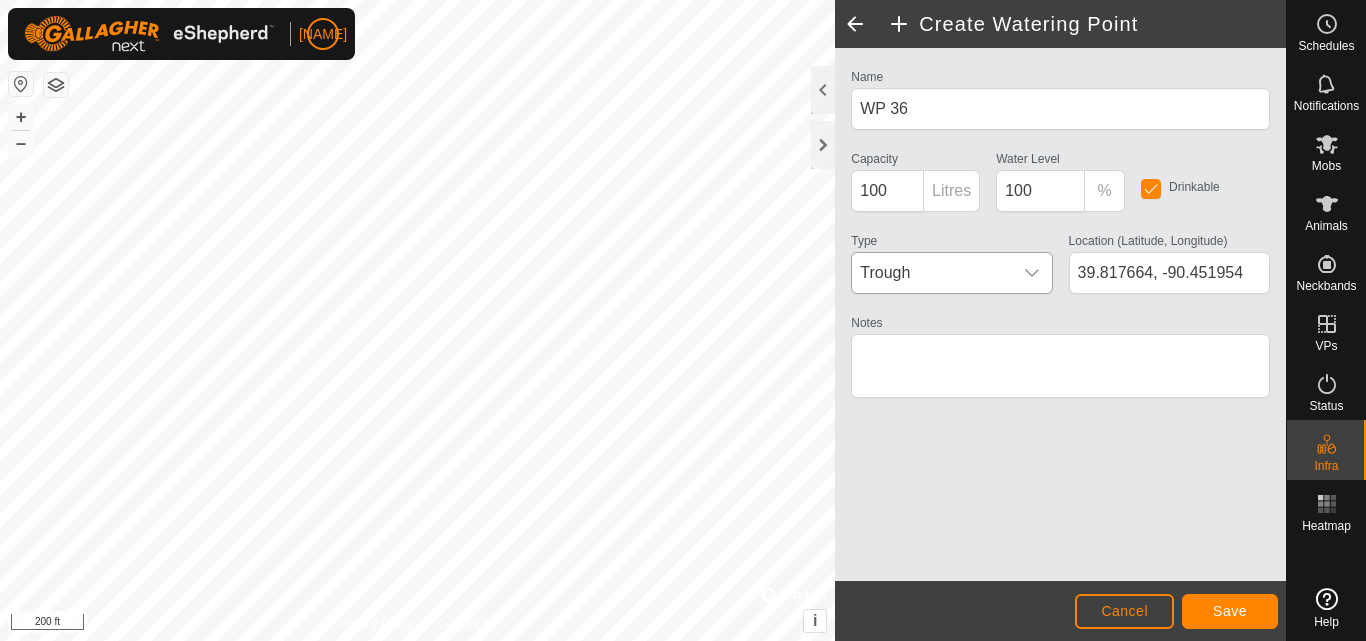 click on "Trough" at bounding box center (931, 273) 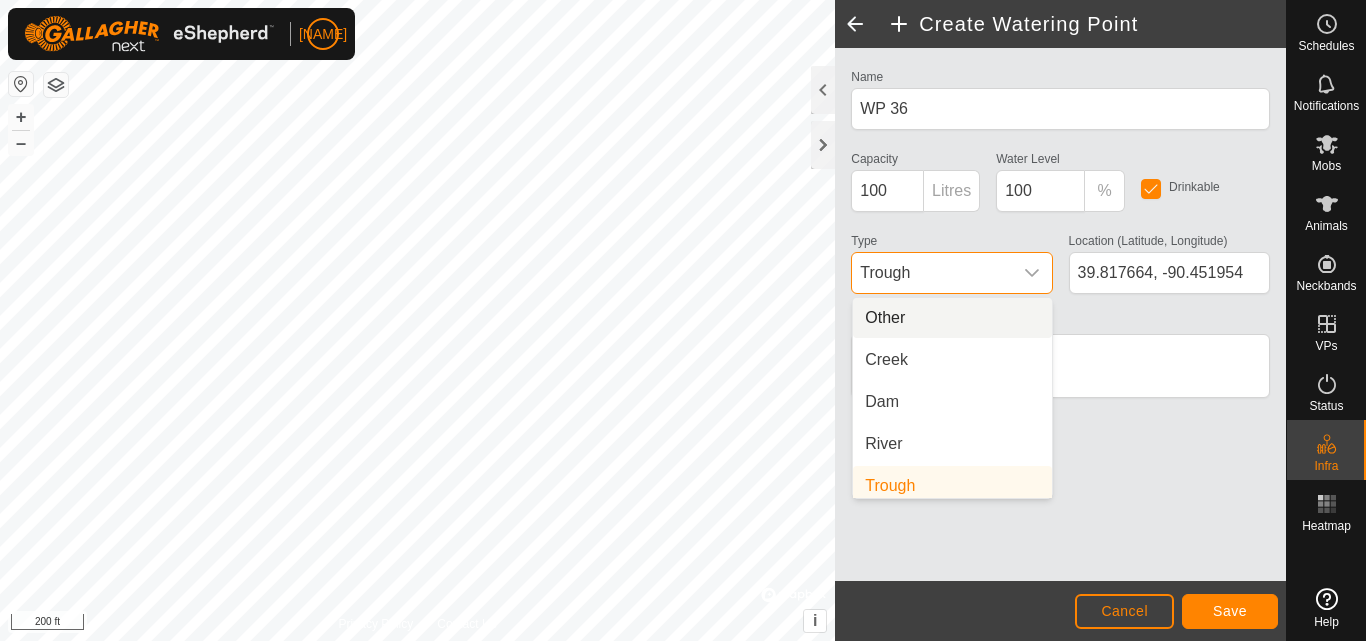scroll, scrollTop: 8, scrollLeft: 0, axis: vertical 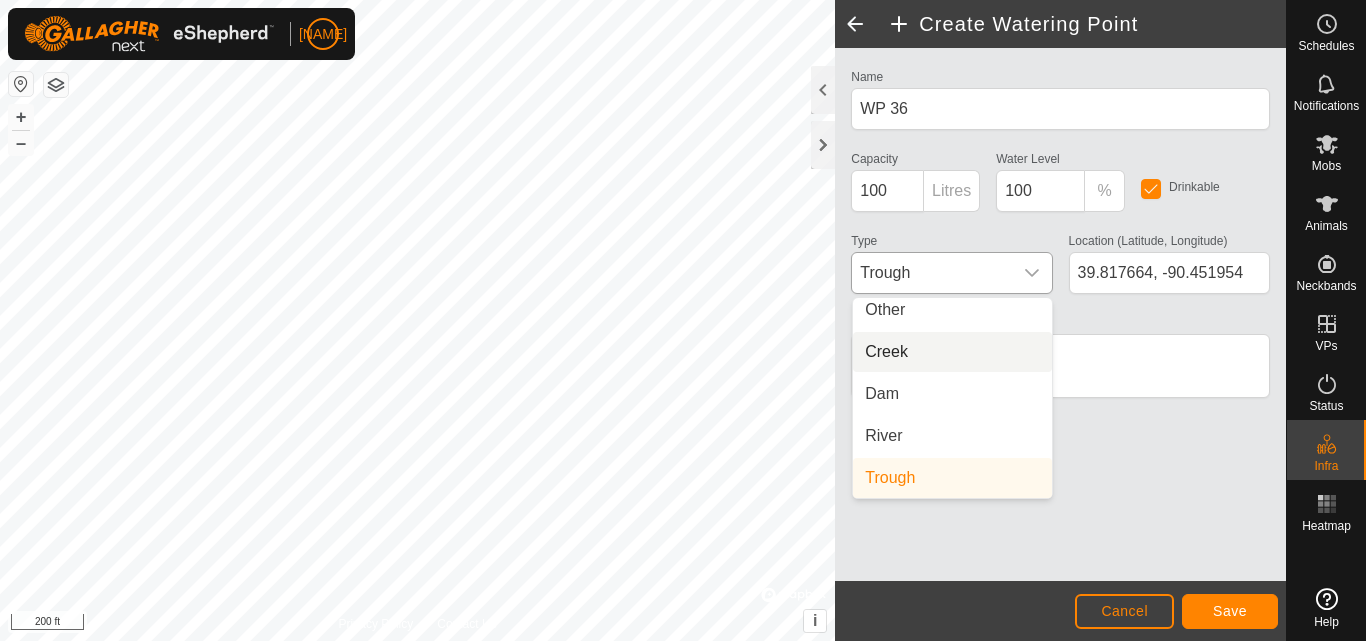 click on "Creek" at bounding box center (952, 352) 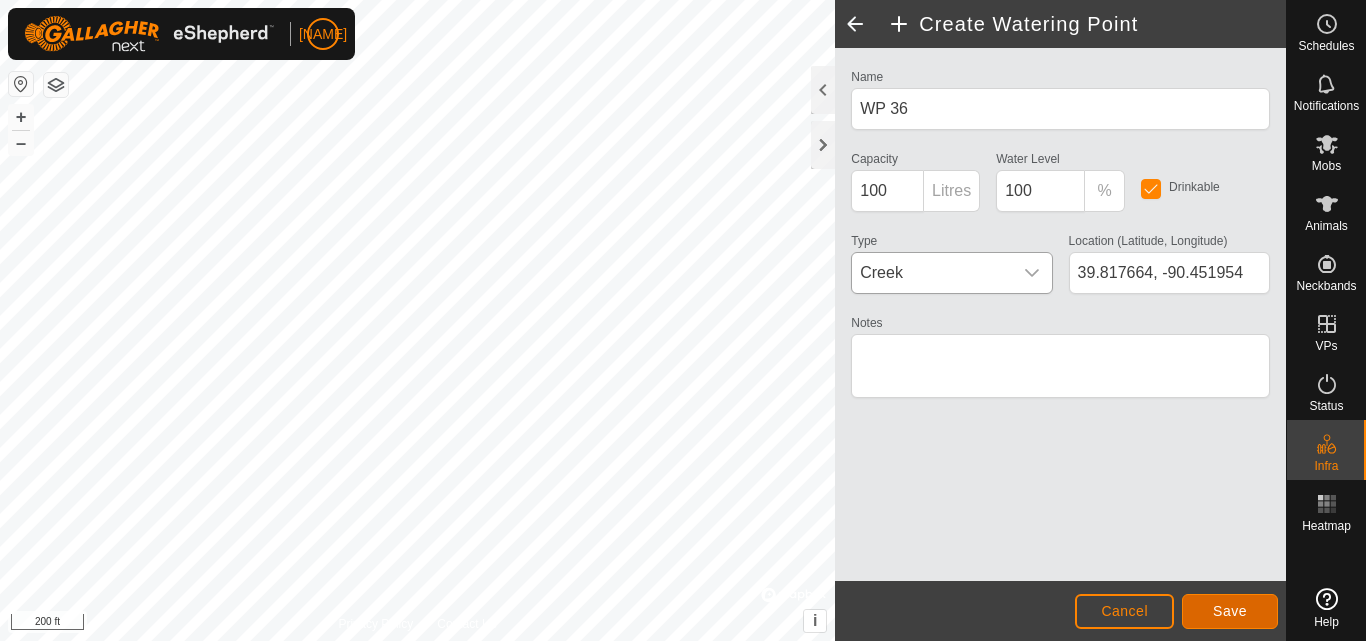 click on "Save" 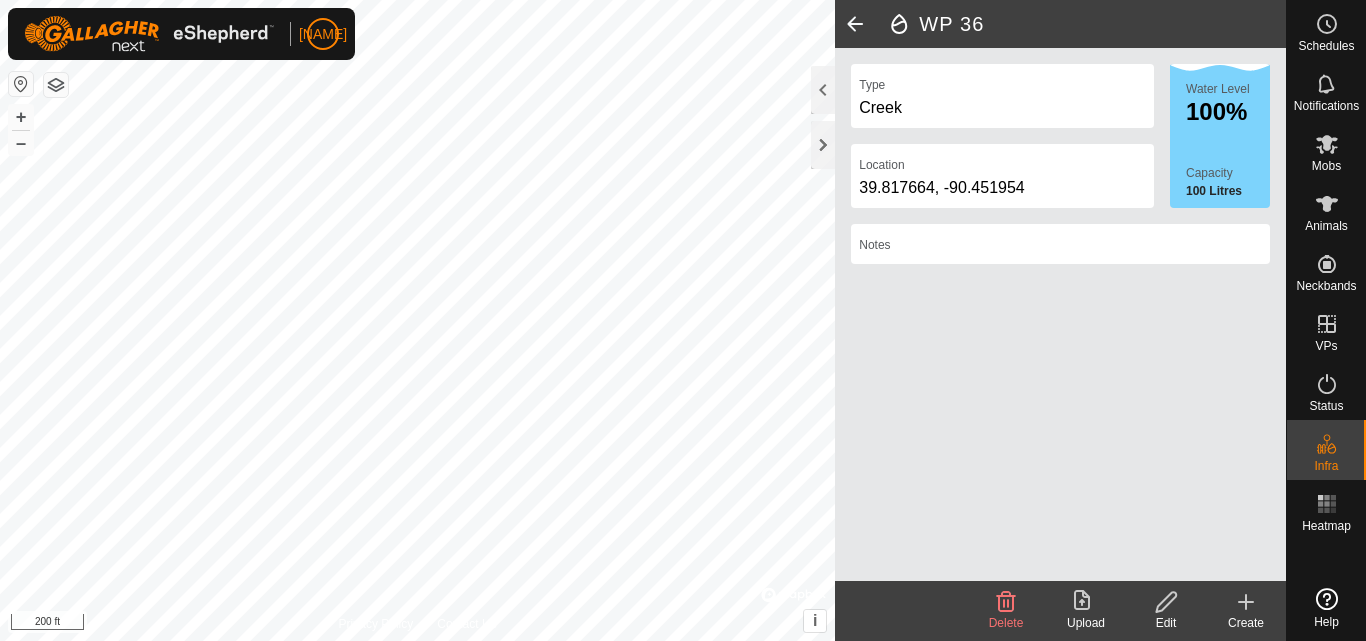 click 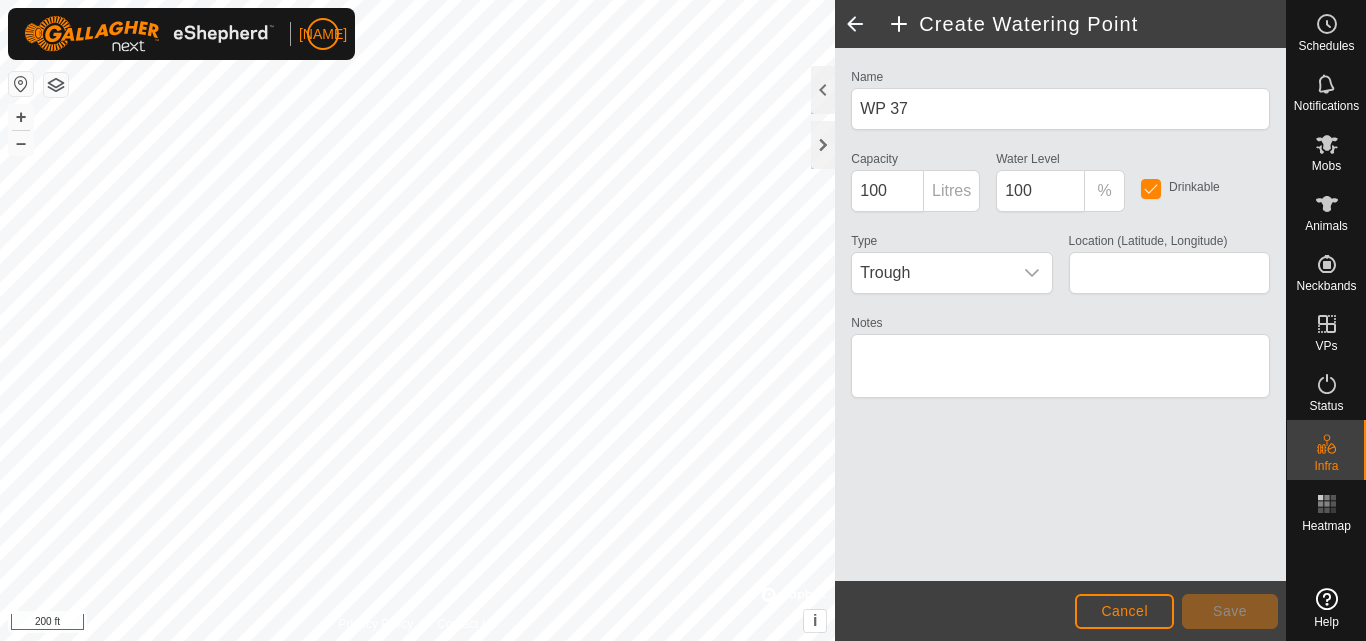 type on "39.816214, -90.450874" 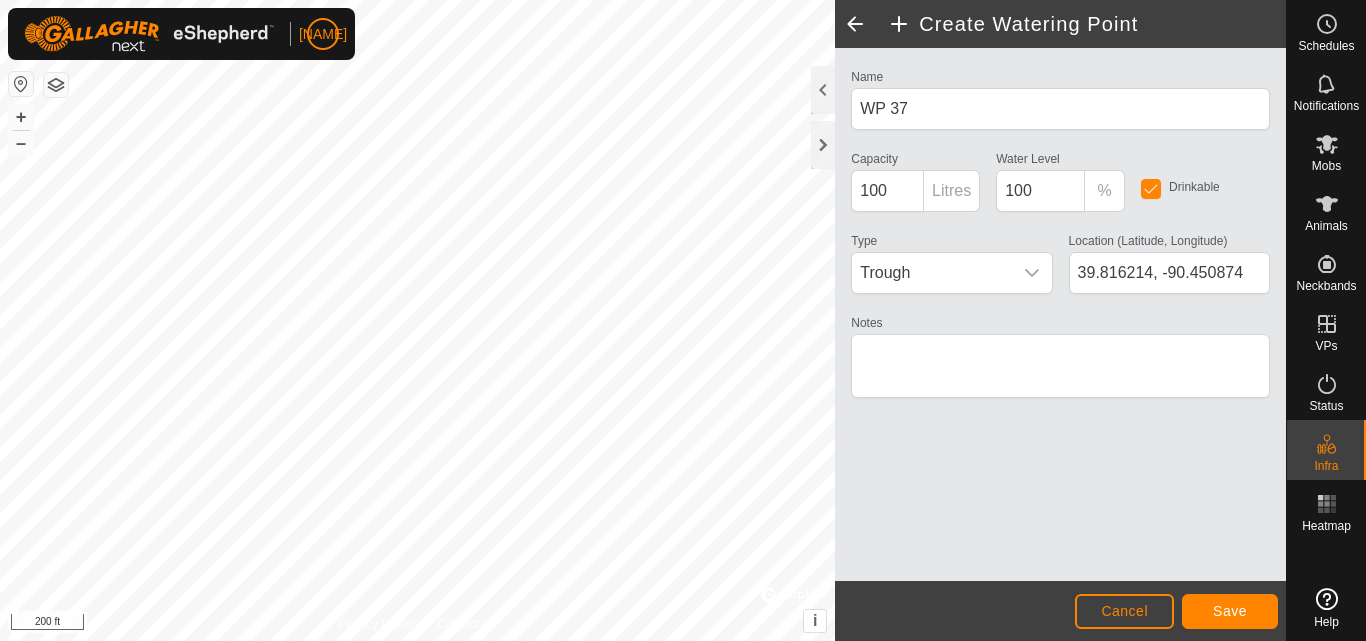 click on "Name WP 37 Capacity 100 Litres Water Level 100 % Drinkable Type Trough Location (Latitude, Longitude) 39.816214, -90.450874 Notes" 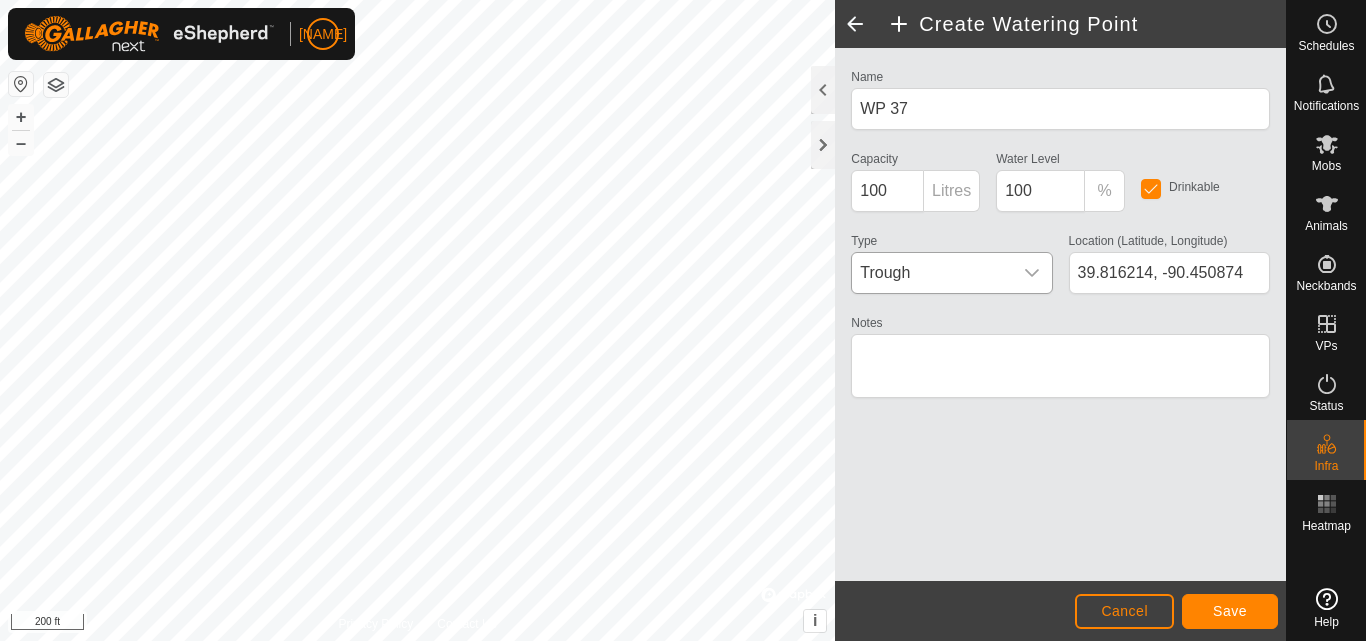 click at bounding box center [1032, 273] 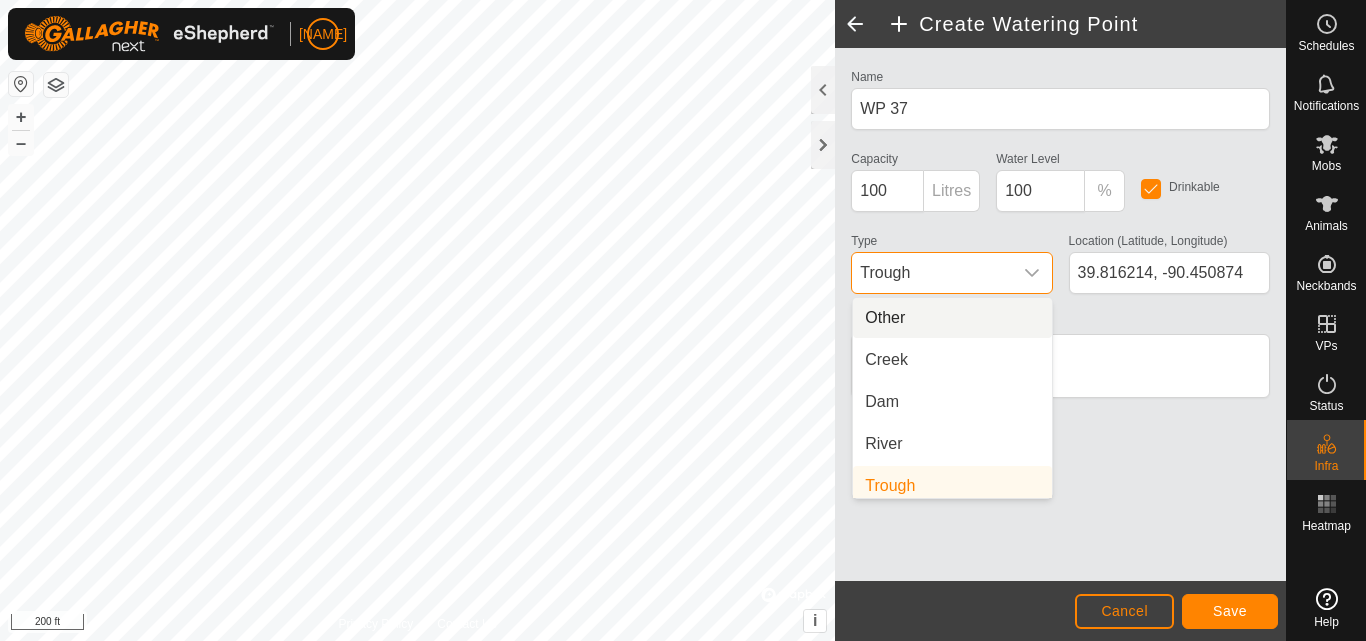 scroll, scrollTop: 8, scrollLeft: 0, axis: vertical 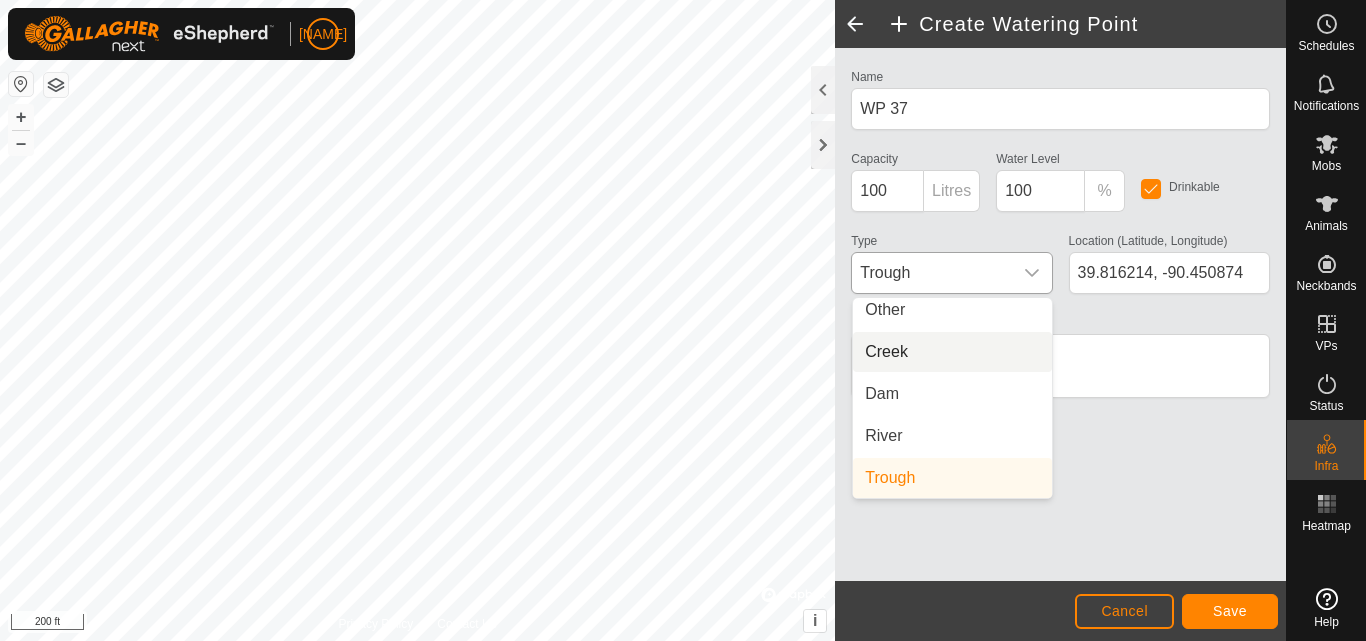 click on "Creek" at bounding box center (952, 352) 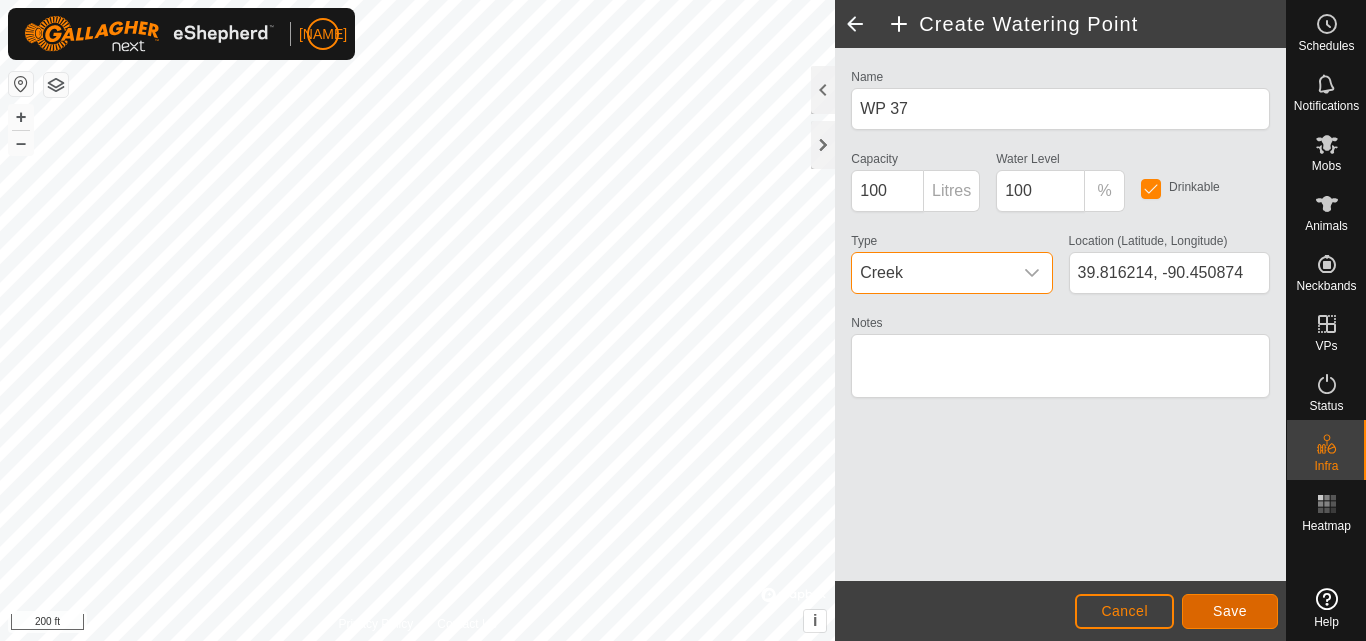 click on "Save" 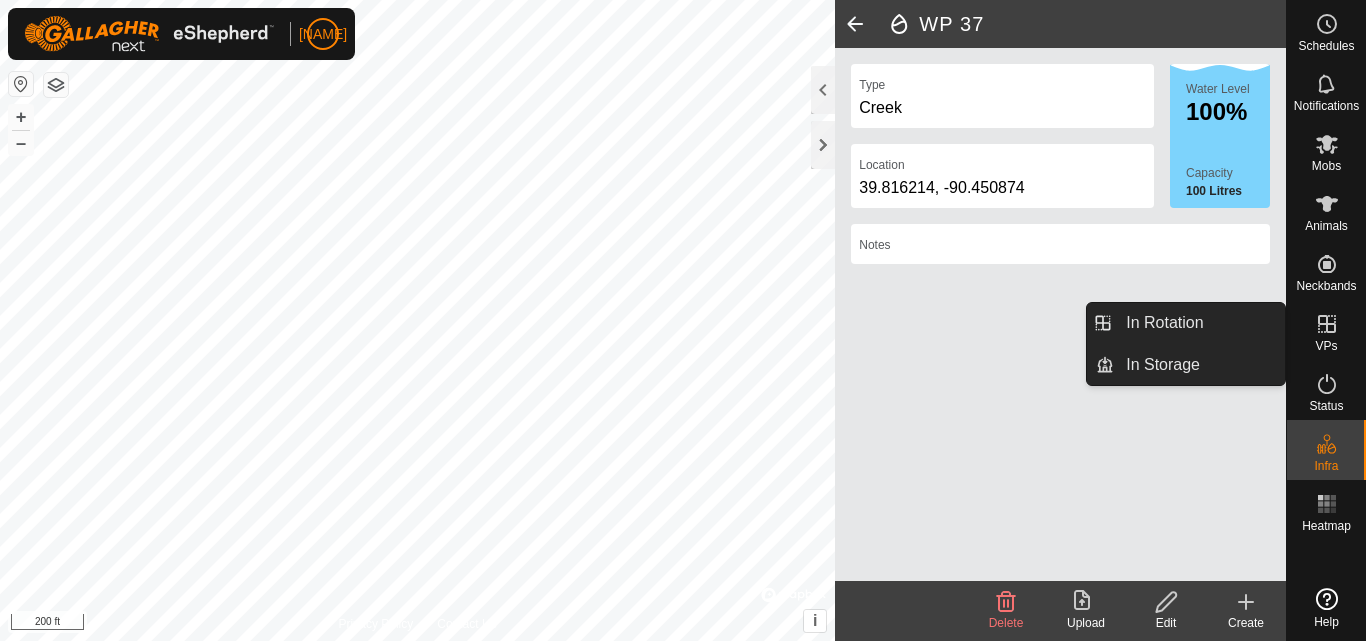 click 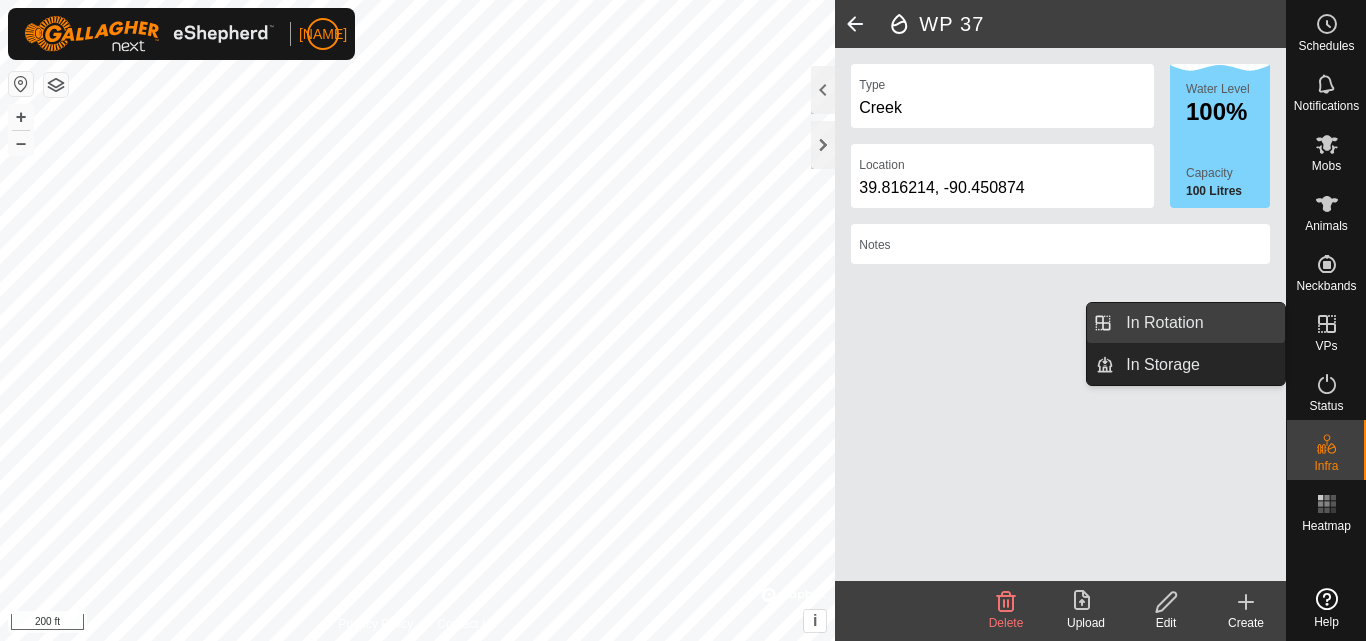 click on "In Rotation" at bounding box center [1199, 323] 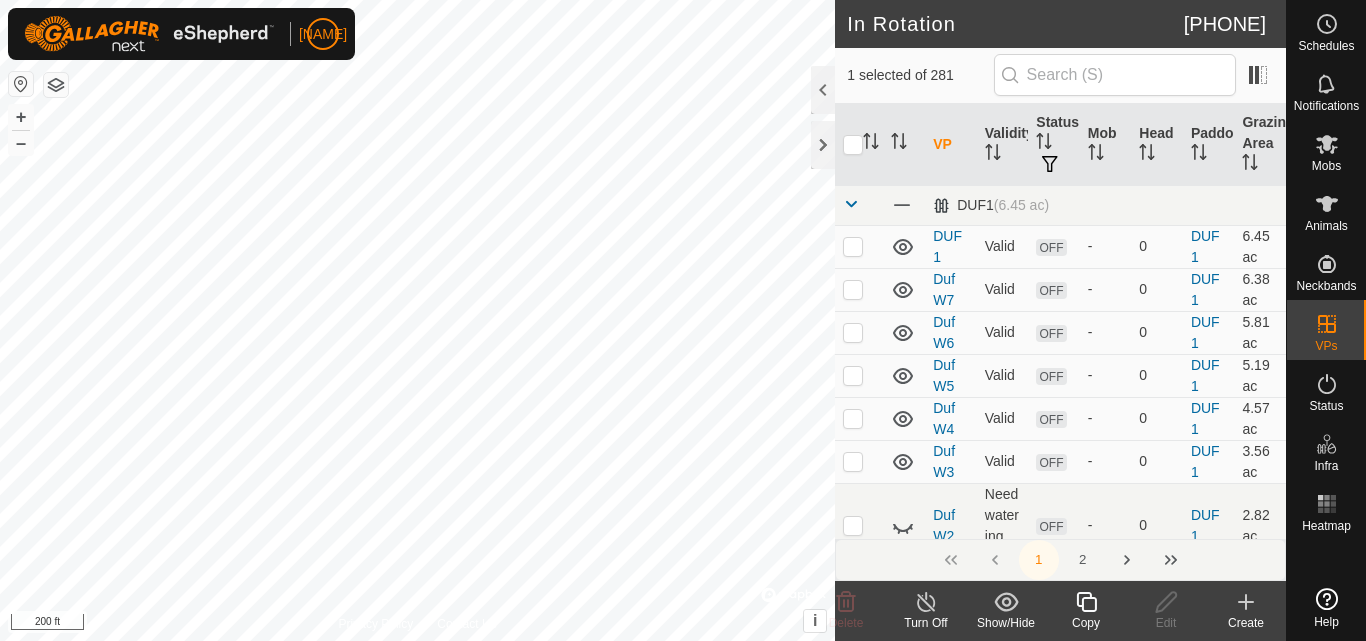 click 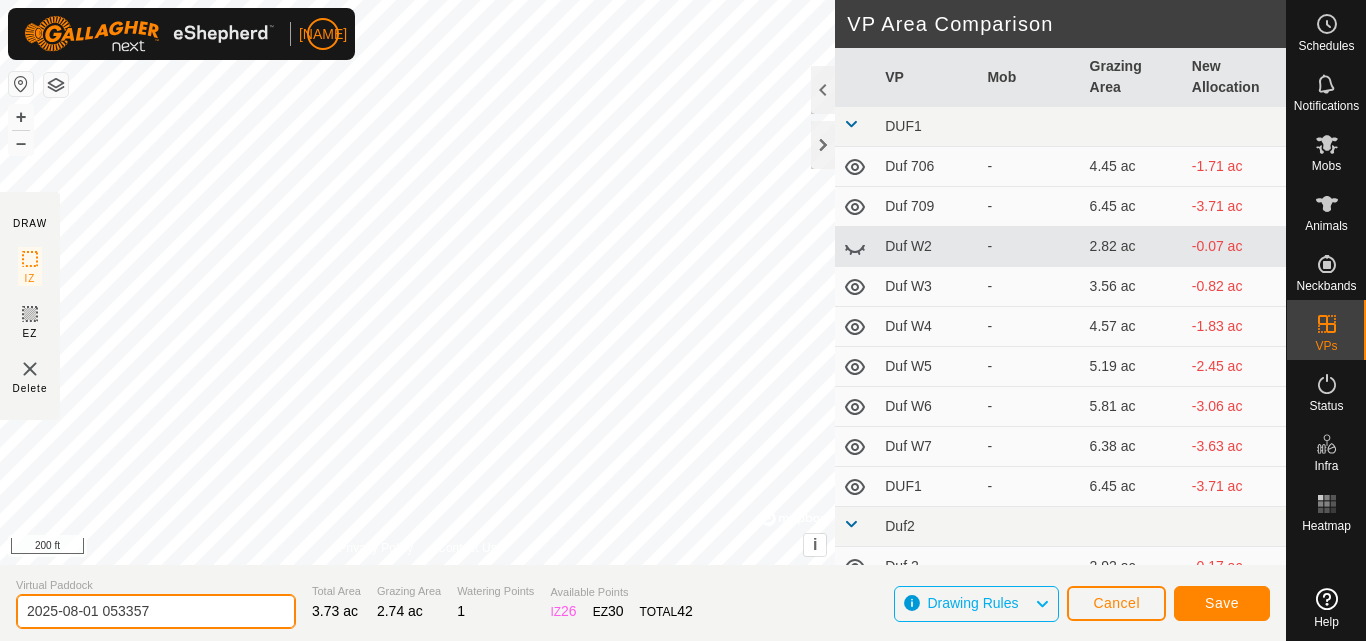 click on "2025-08-01 053357" 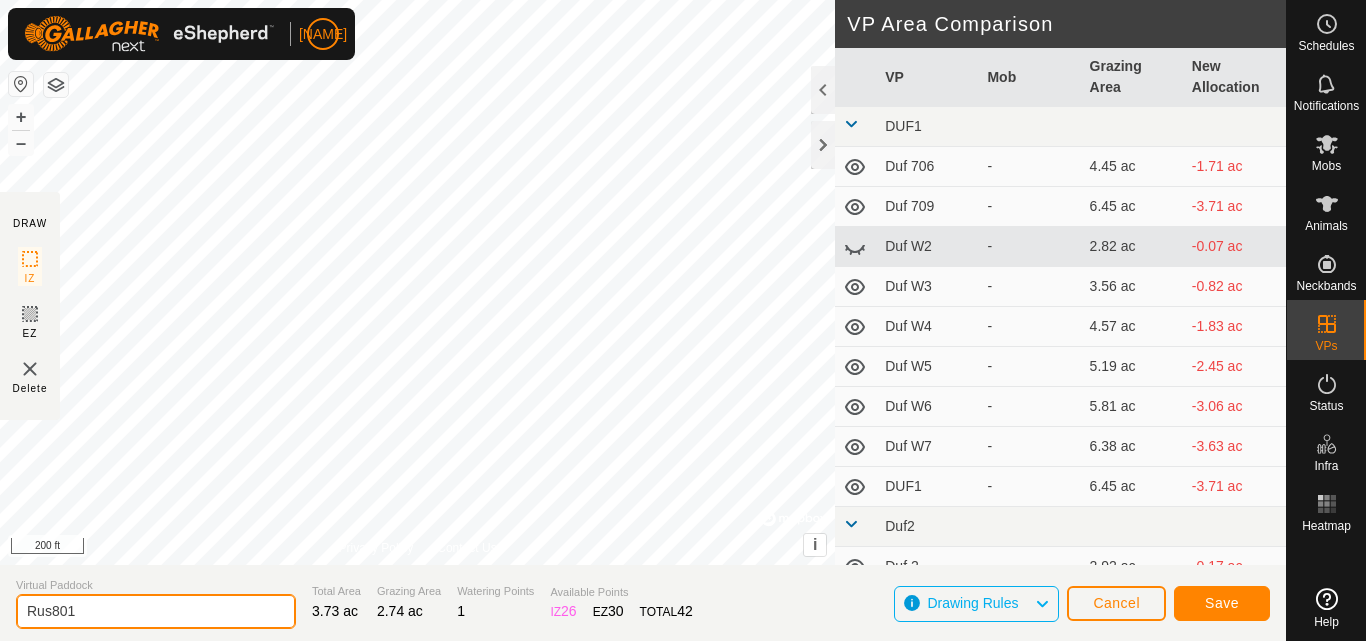 type on "Rus801" 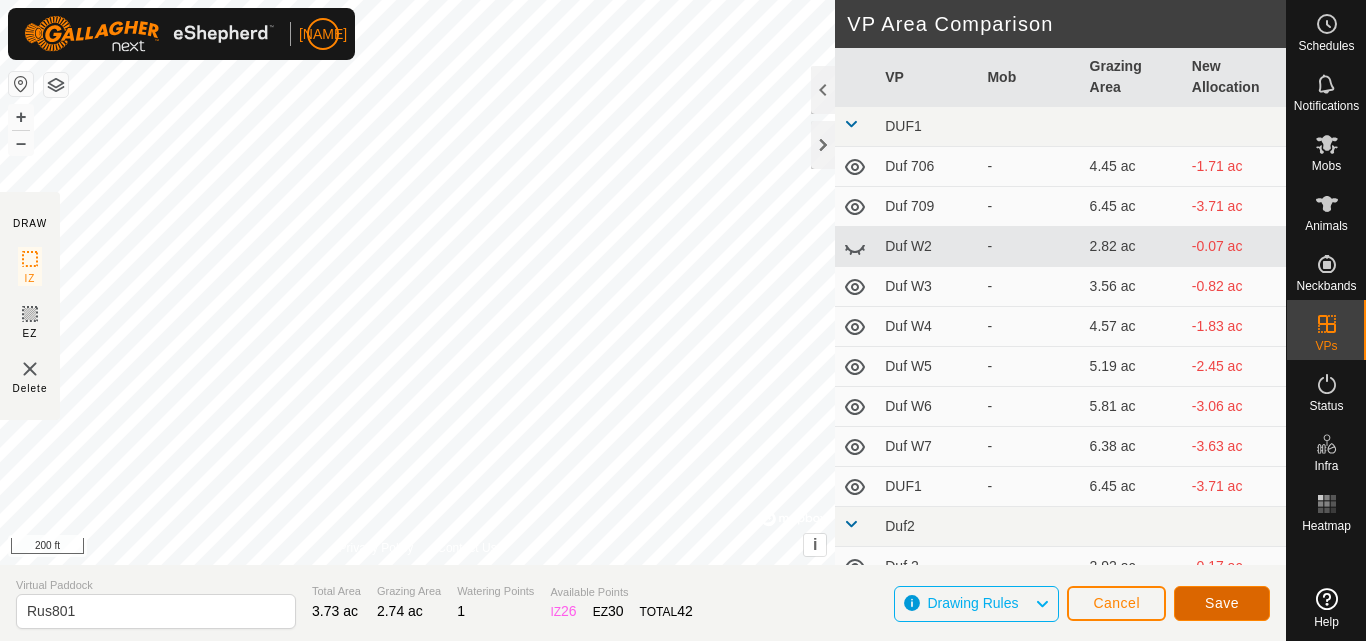 click on "Save" 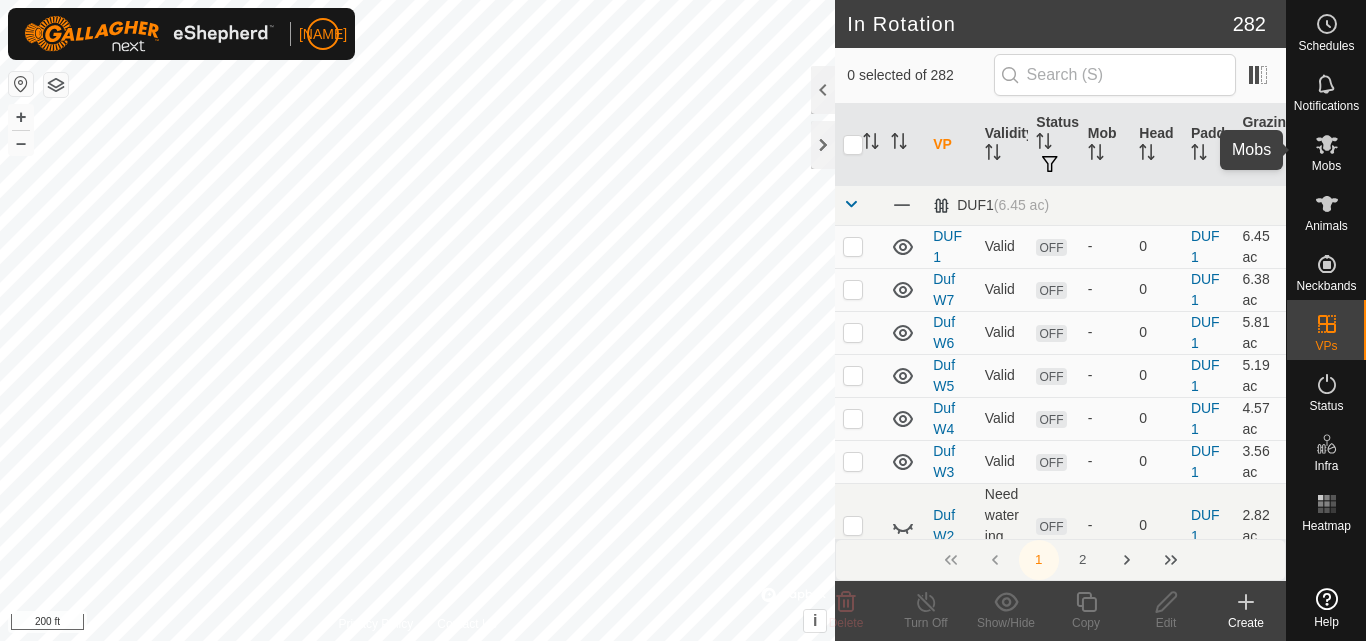 click 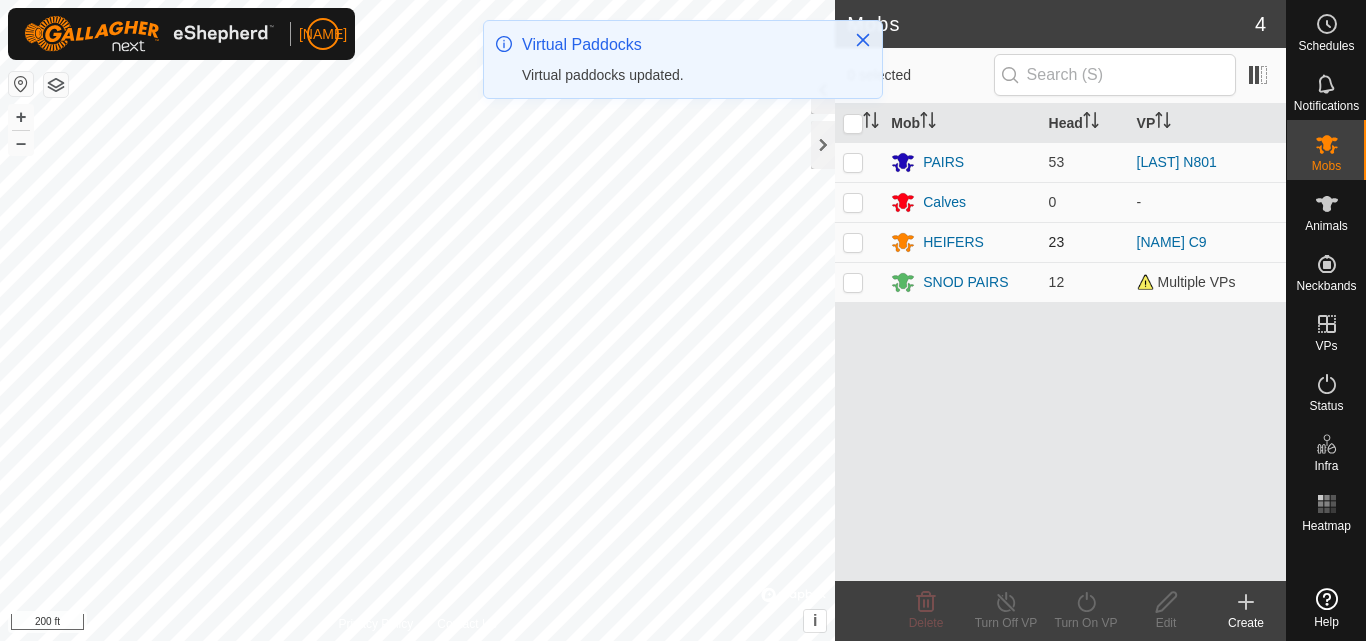 click at bounding box center (853, 242) 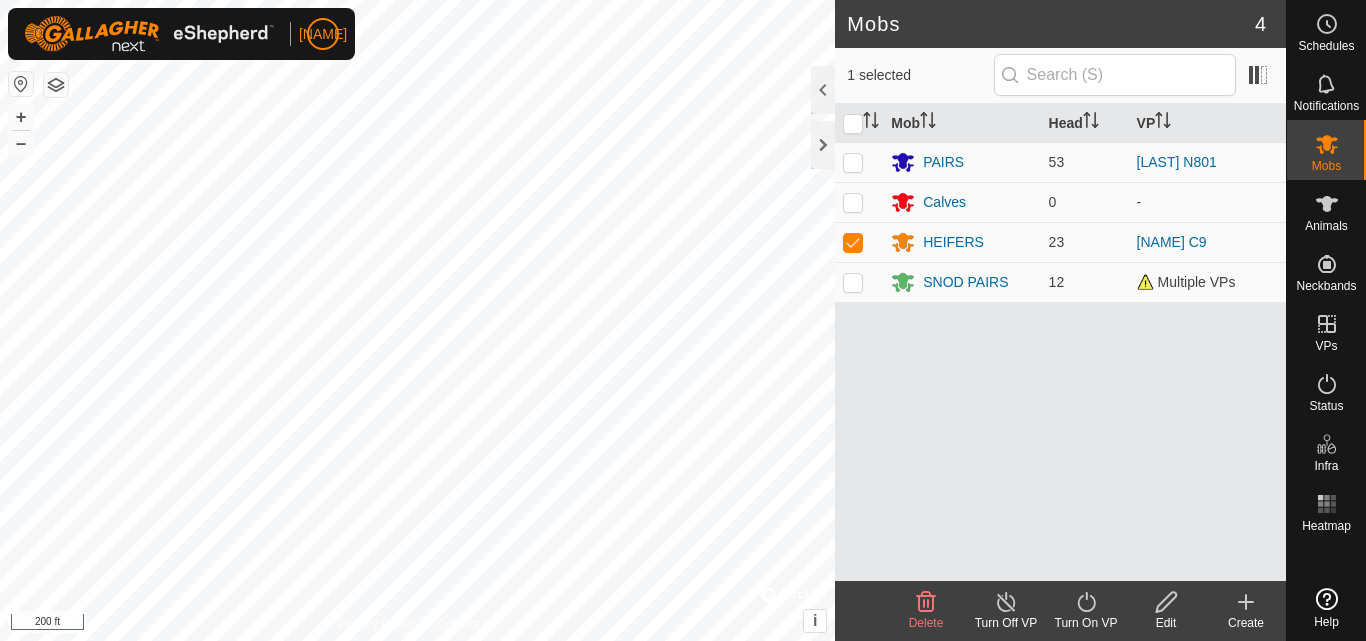 click 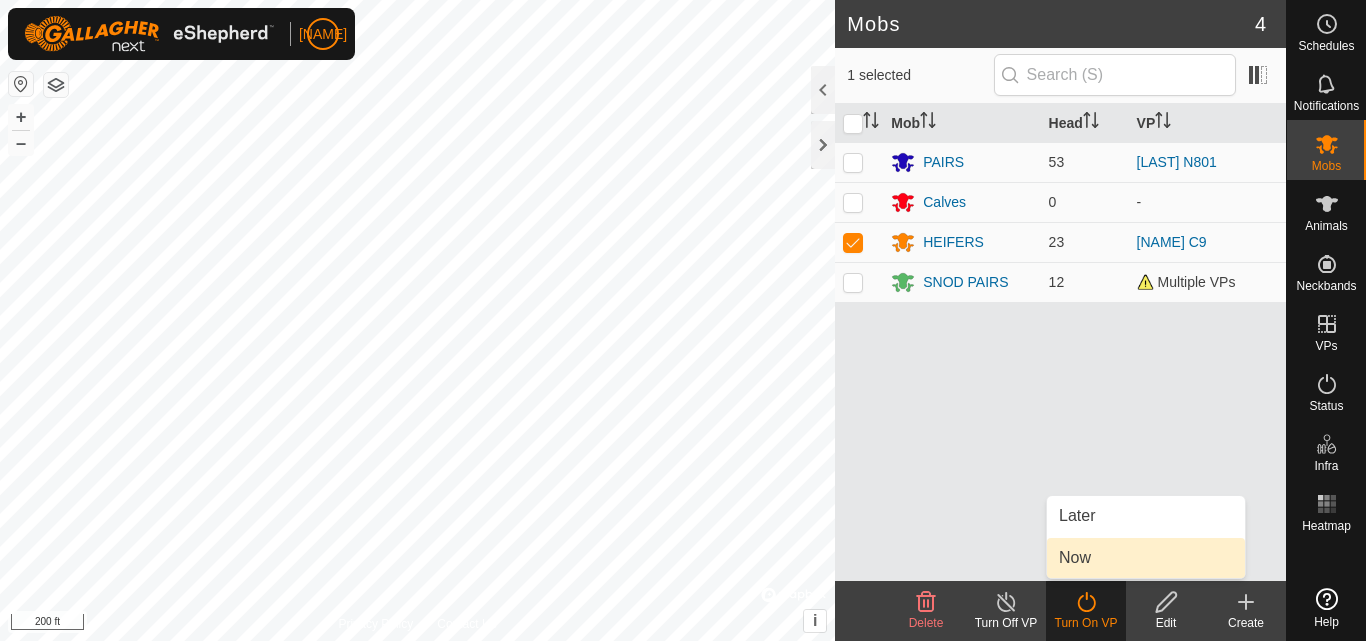 click on "Now" at bounding box center [1146, 558] 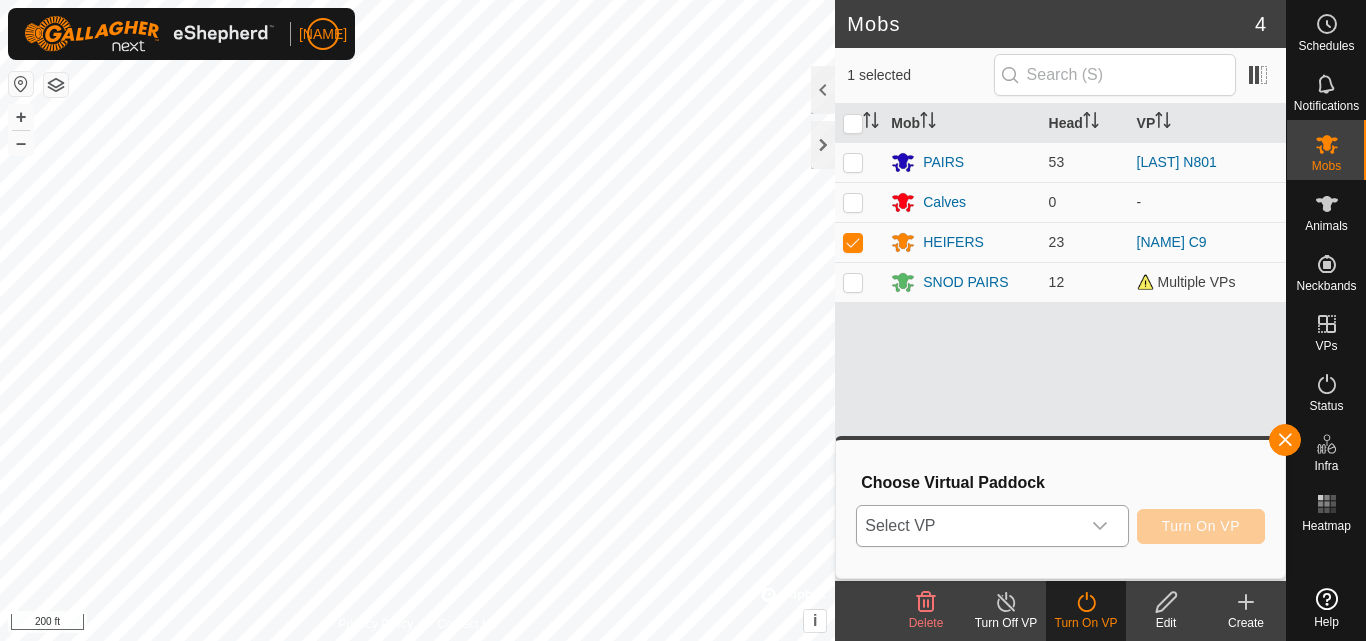 click on "Select VP" at bounding box center [968, 526] 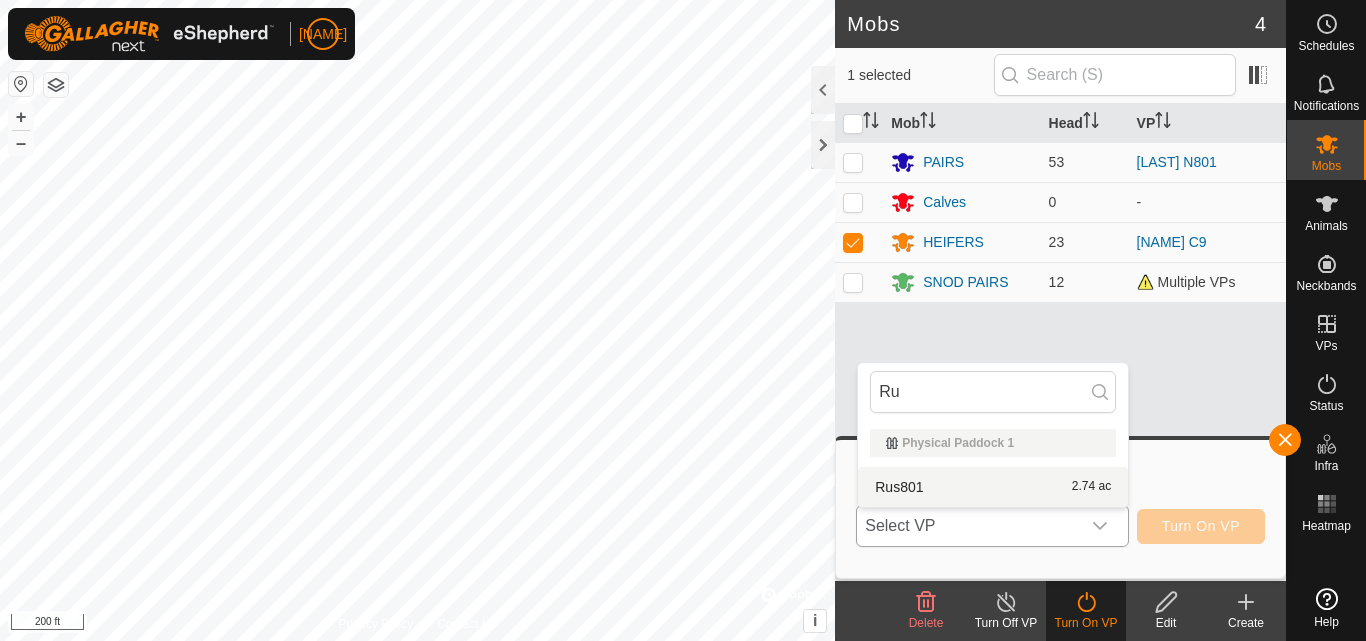 type on "Ru" 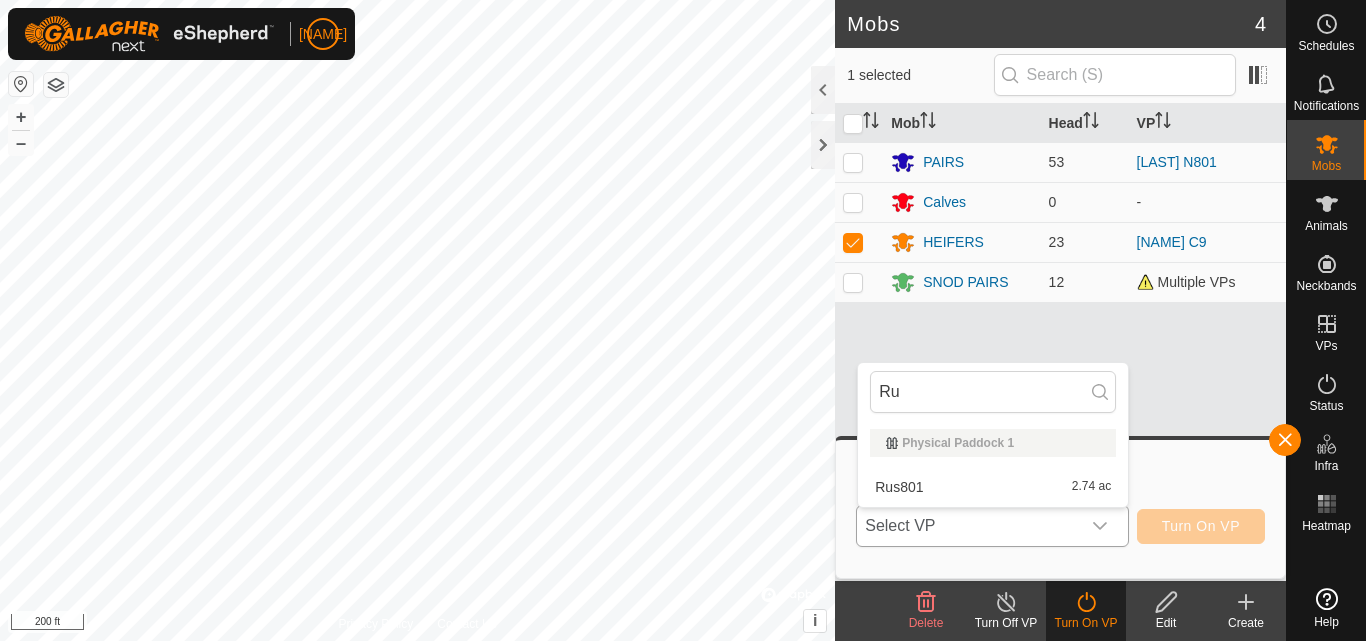 click on "Rus801 2.74 ac" at bounding box center [993, 487] 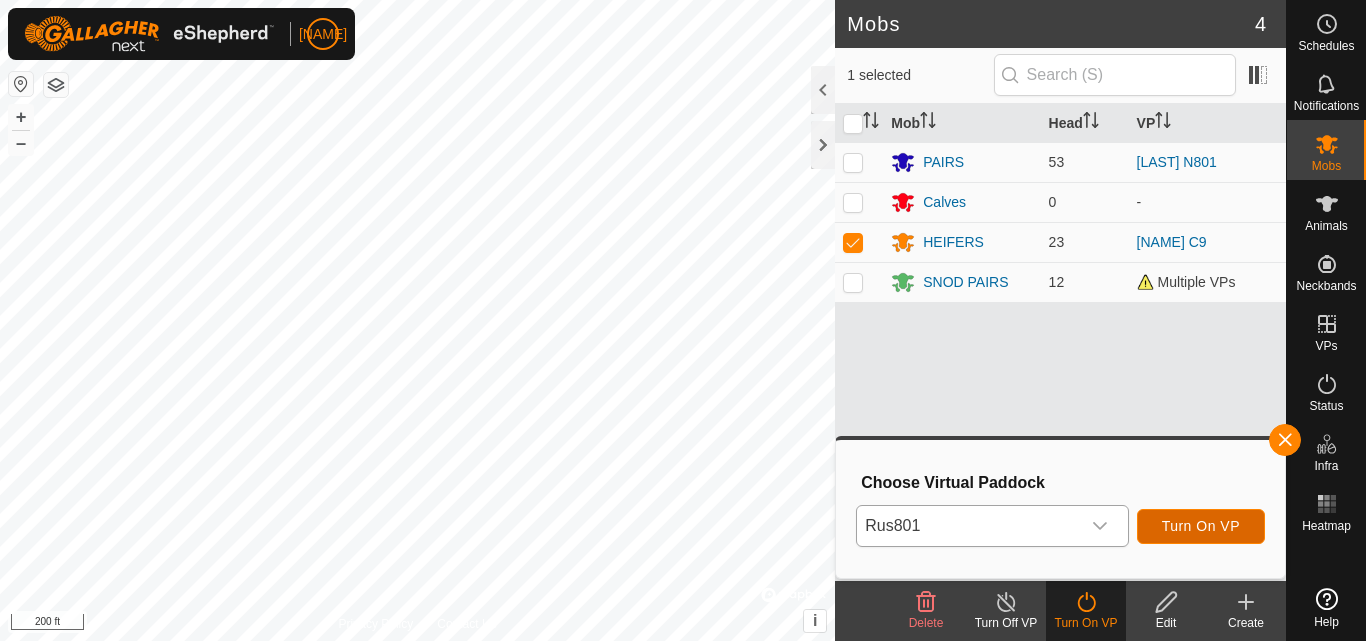 click on "Turn On VP" at bounding box center (1201, 526) 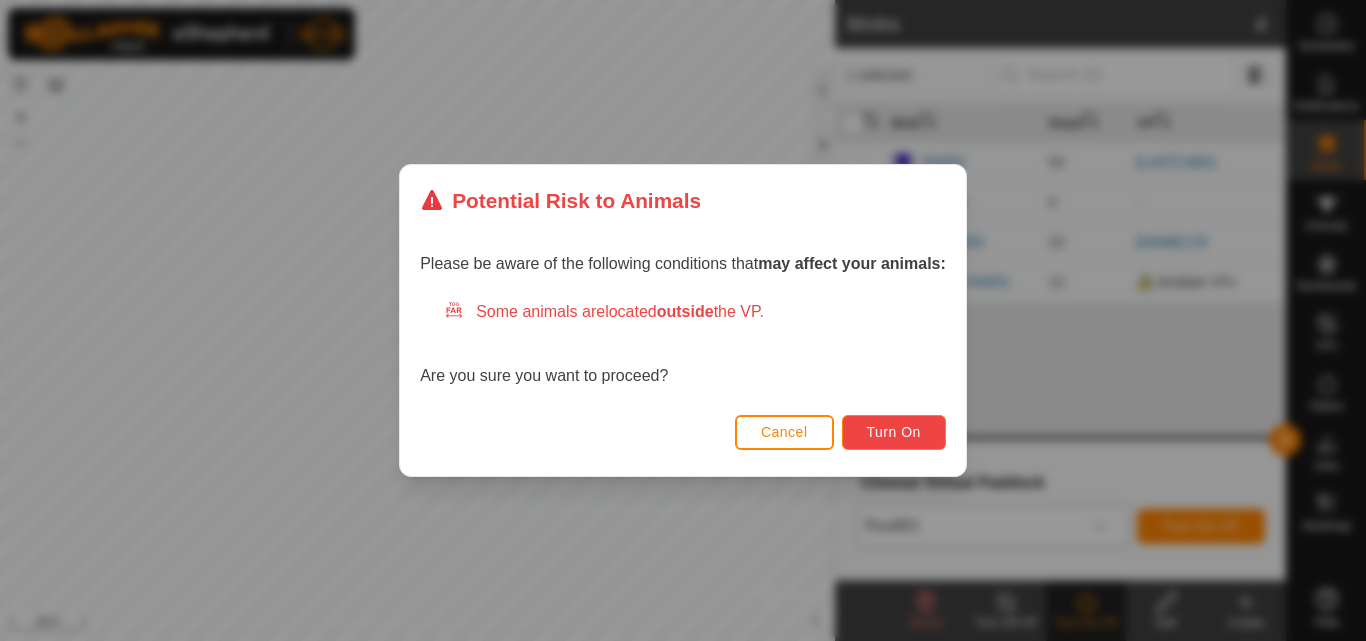 click on "Turn On" at bounding box center [894, 432] 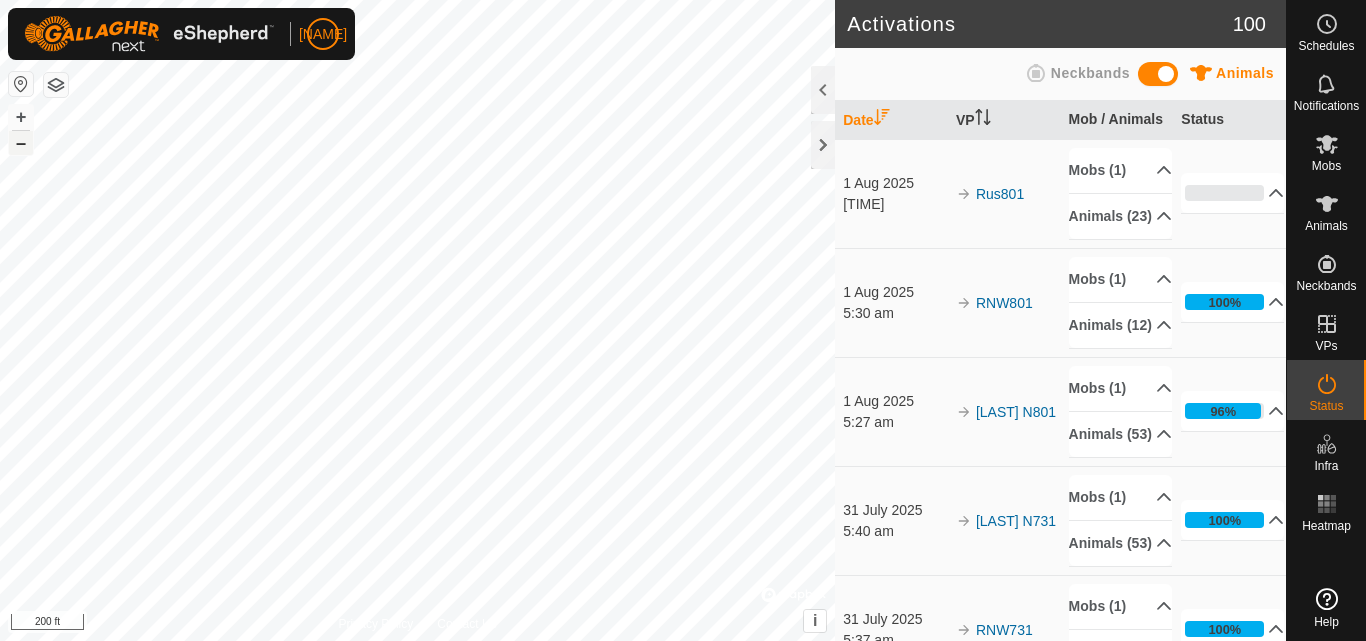 click on "–" at bounding box center [21, 143] 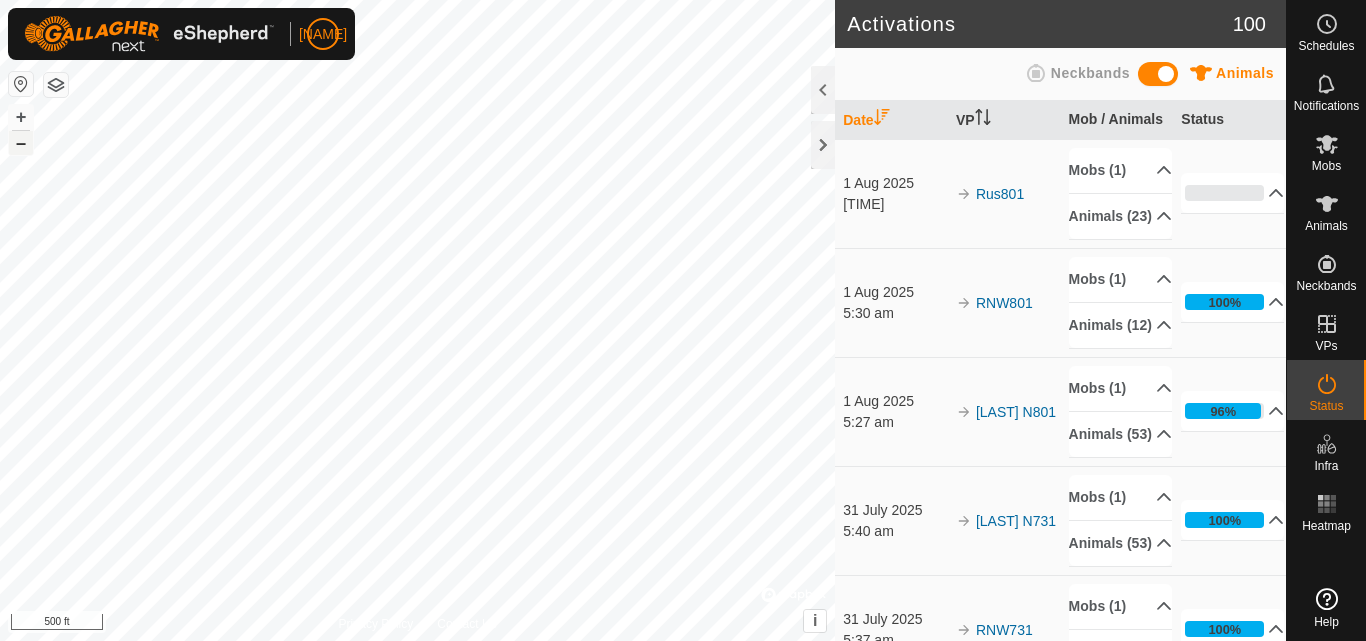 click on "–" at bounding box center (21, 143) 